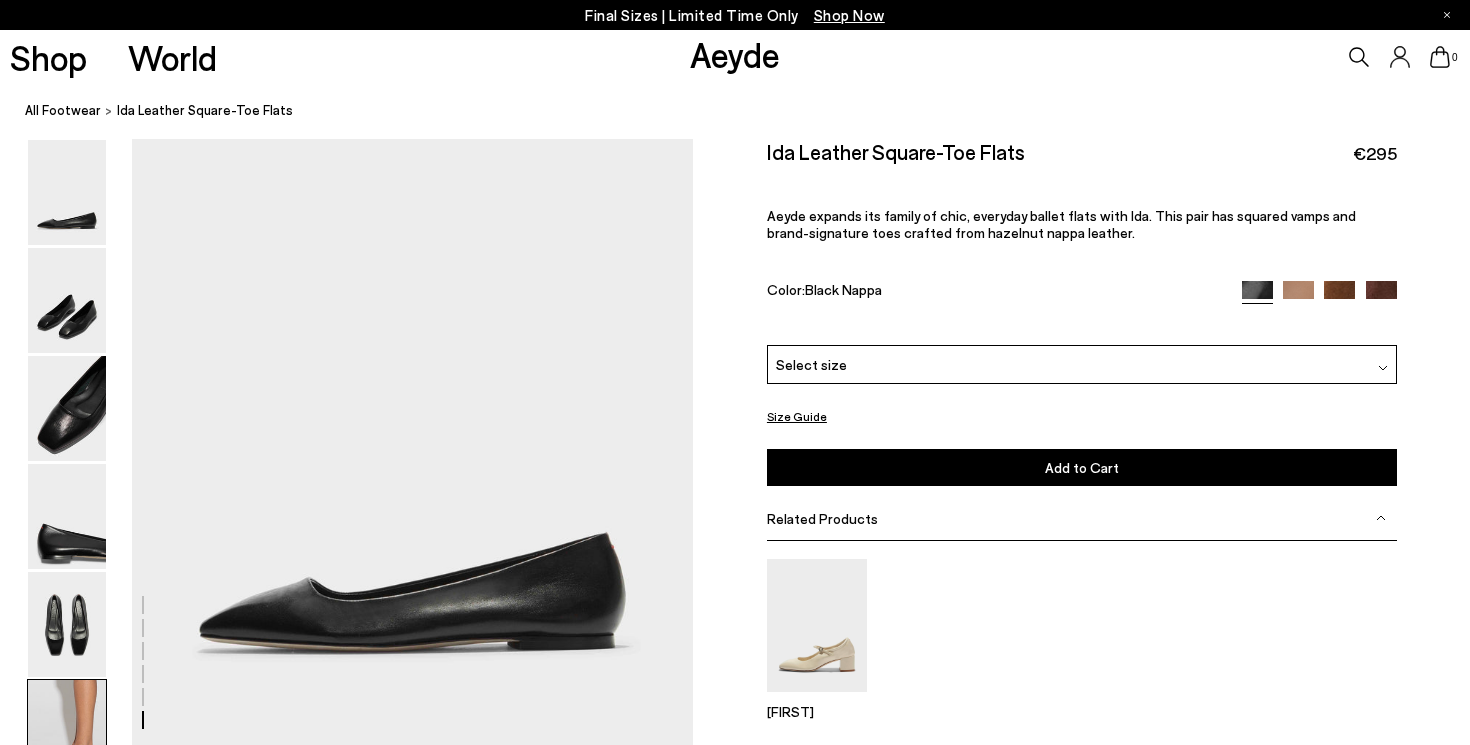 scroll, scrollTop: 3800, scrollLeft: 0, axis: vertical 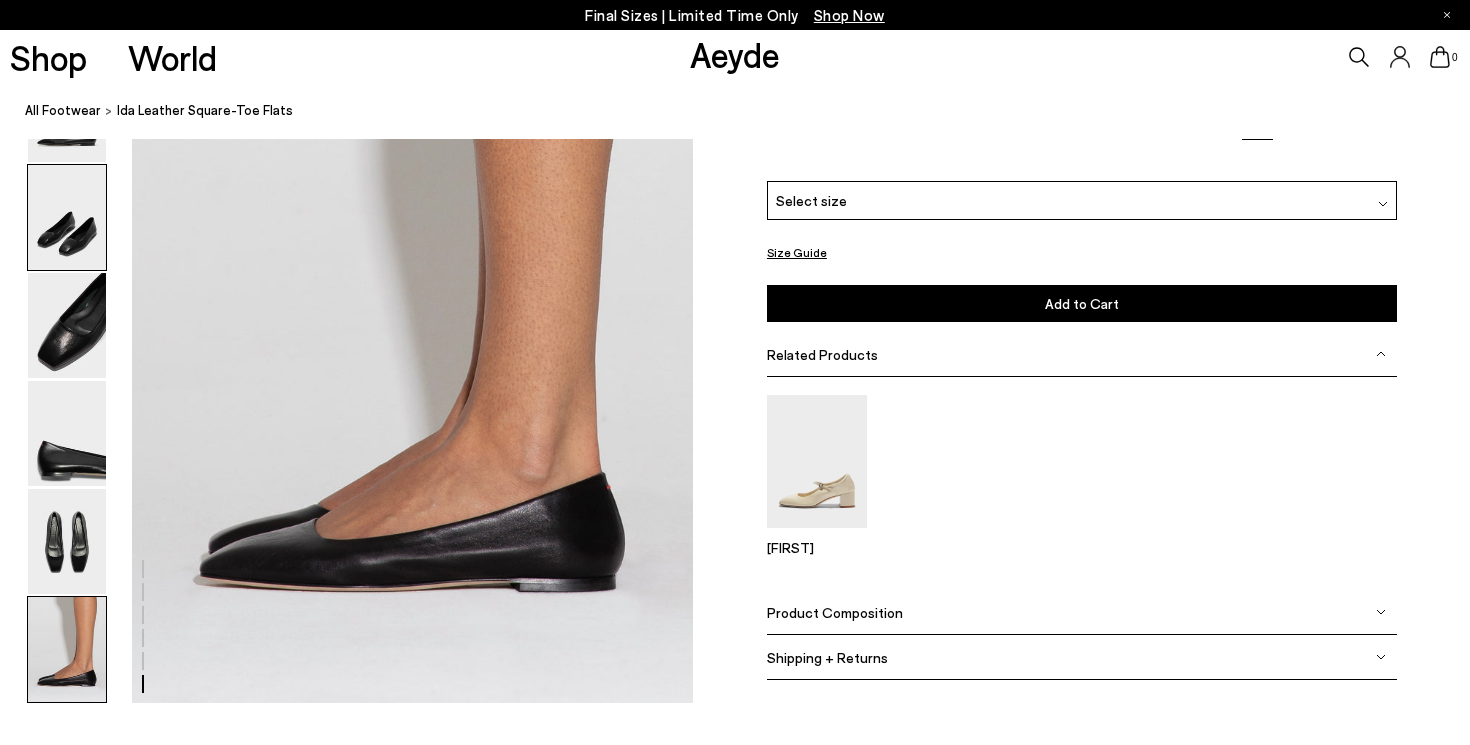 click at bounding box center (67, 217) 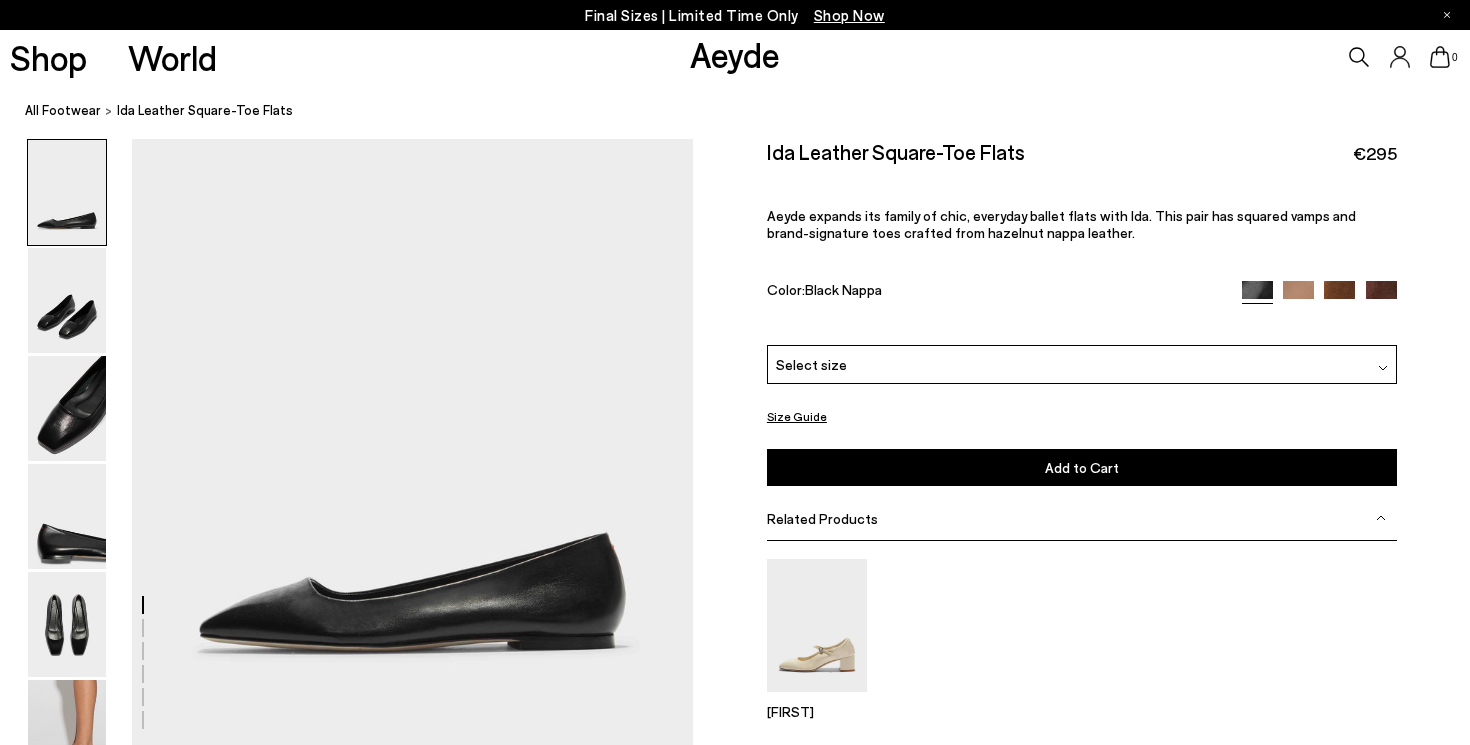 scroll, scrollTop: 0, scrollLeft: 0, axis: both 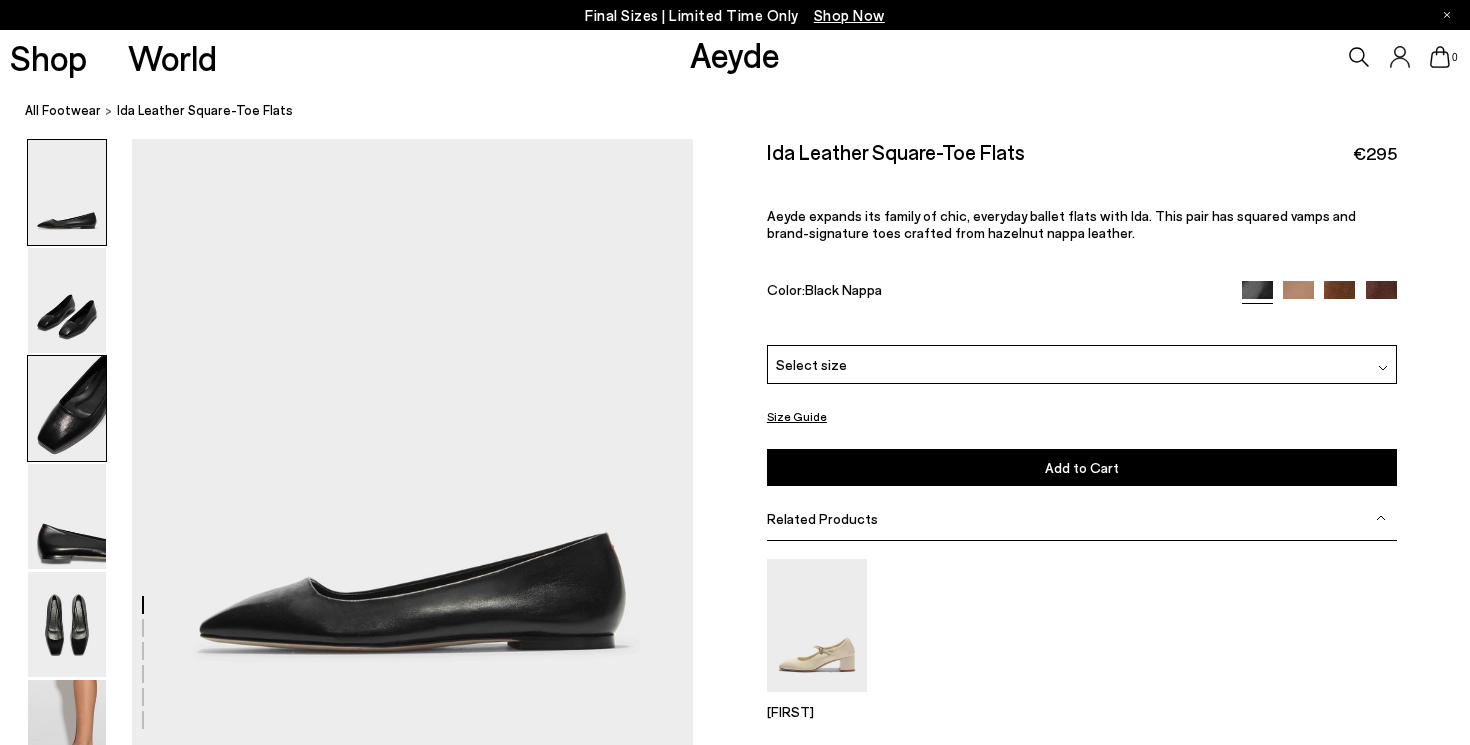click at bounding box center (67, 408) 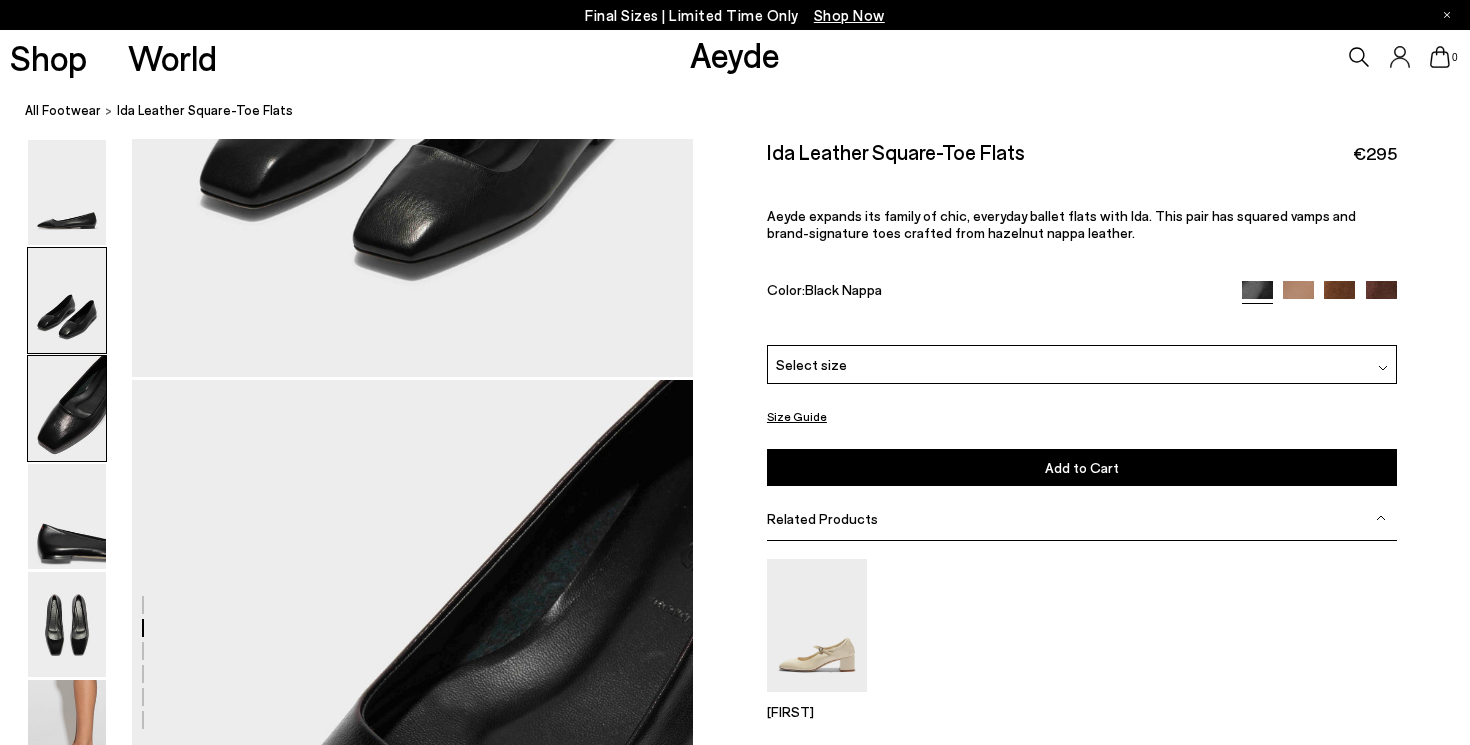 scroll, scrollTop: 1361, scrollLeft: 0, axis: vertical 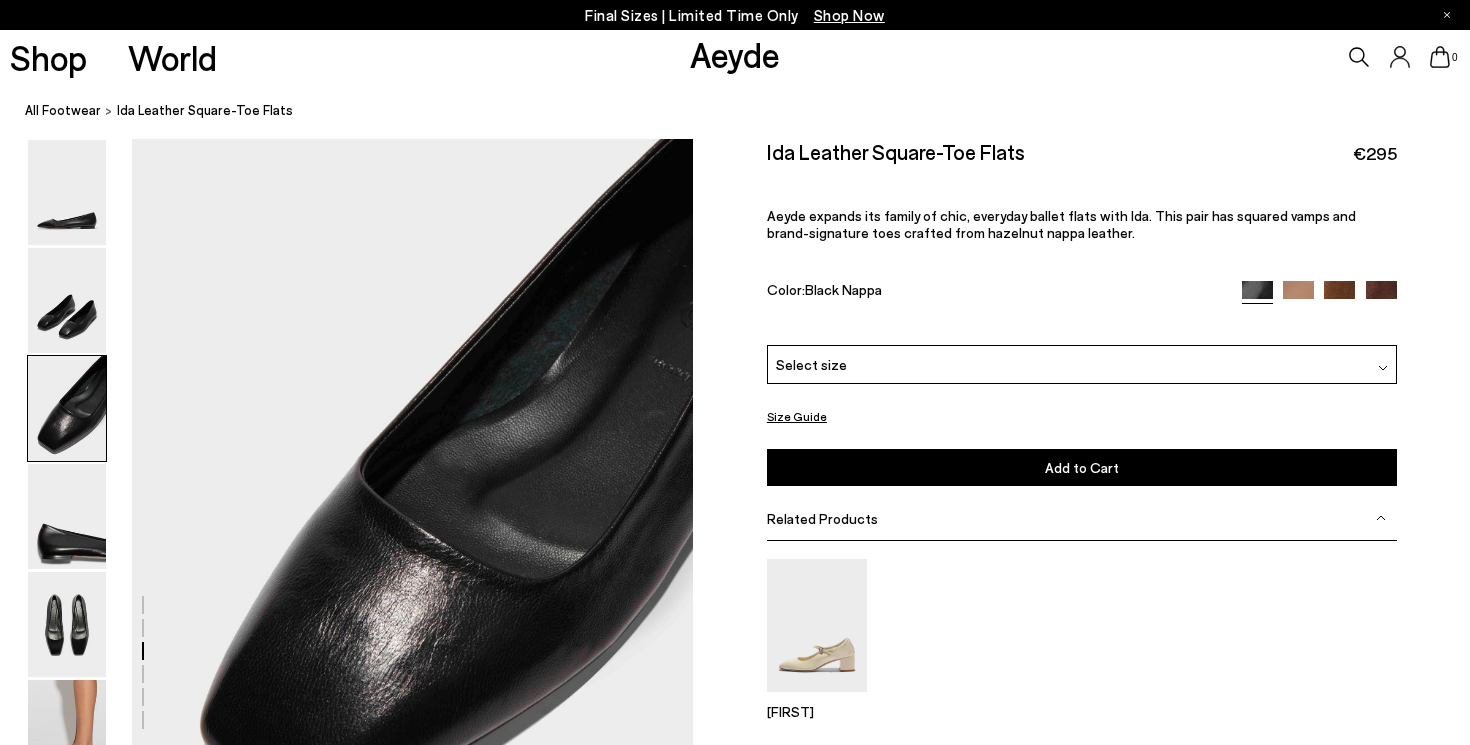 click at bounding box center (1298, 296) 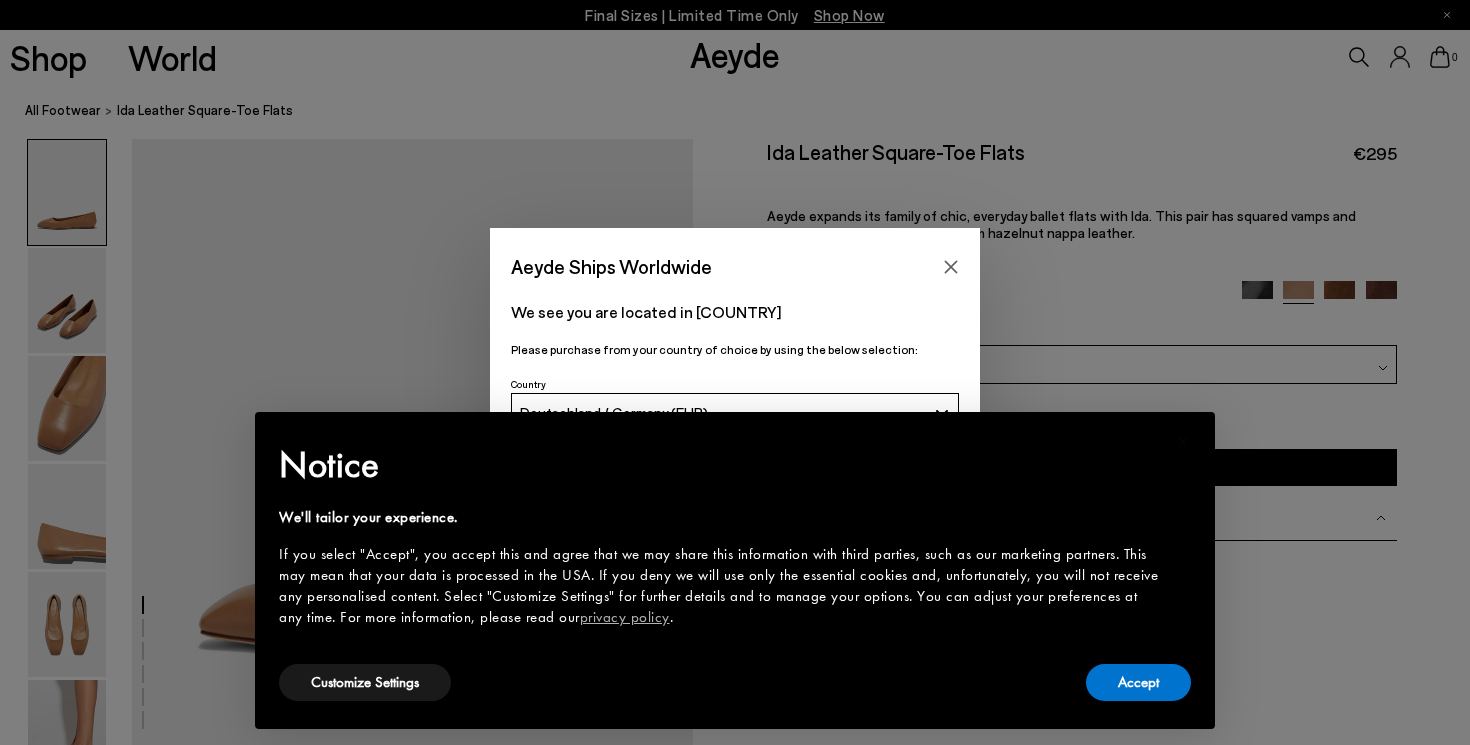 scroll, scrollTop: 0, scrollLeft: 0, axis: both 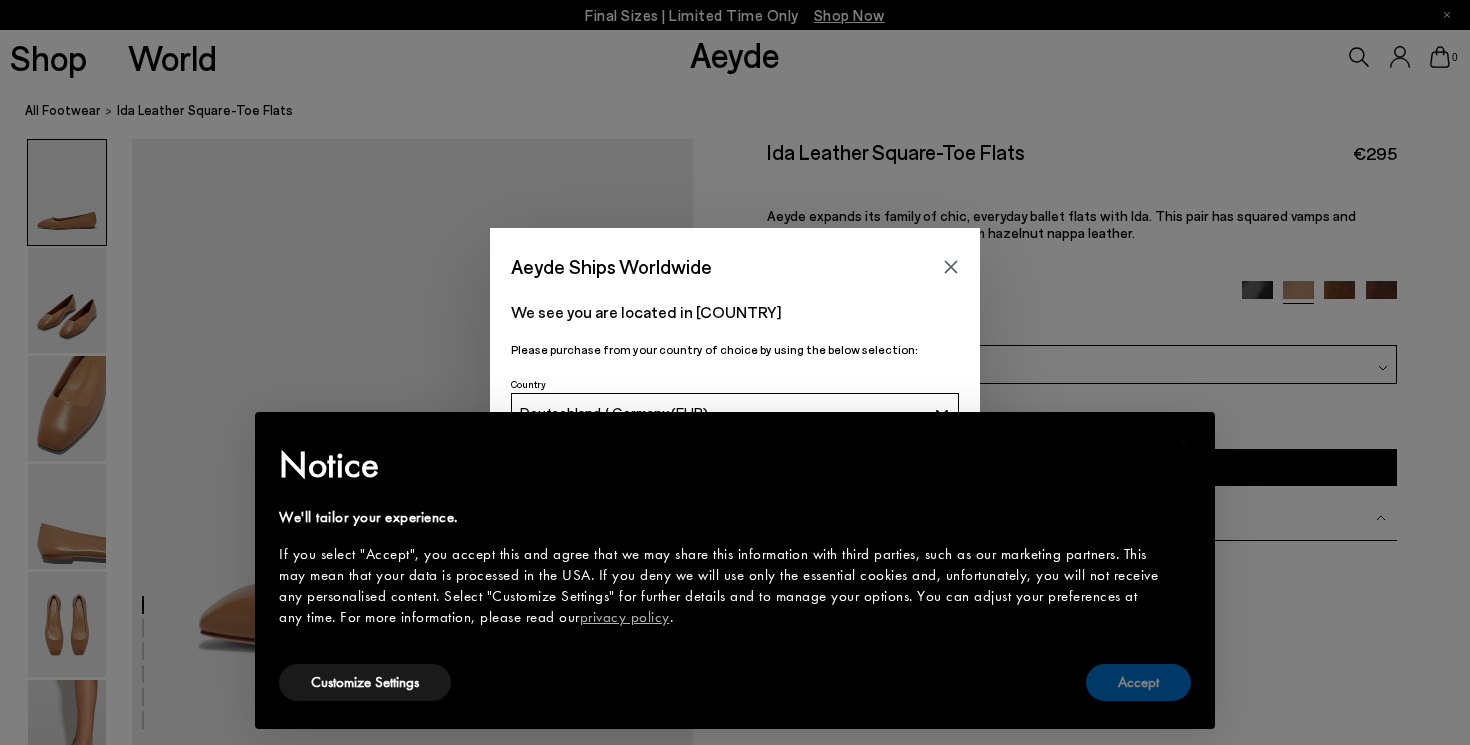 click on "Accept" at bounding box center (1138, 682) 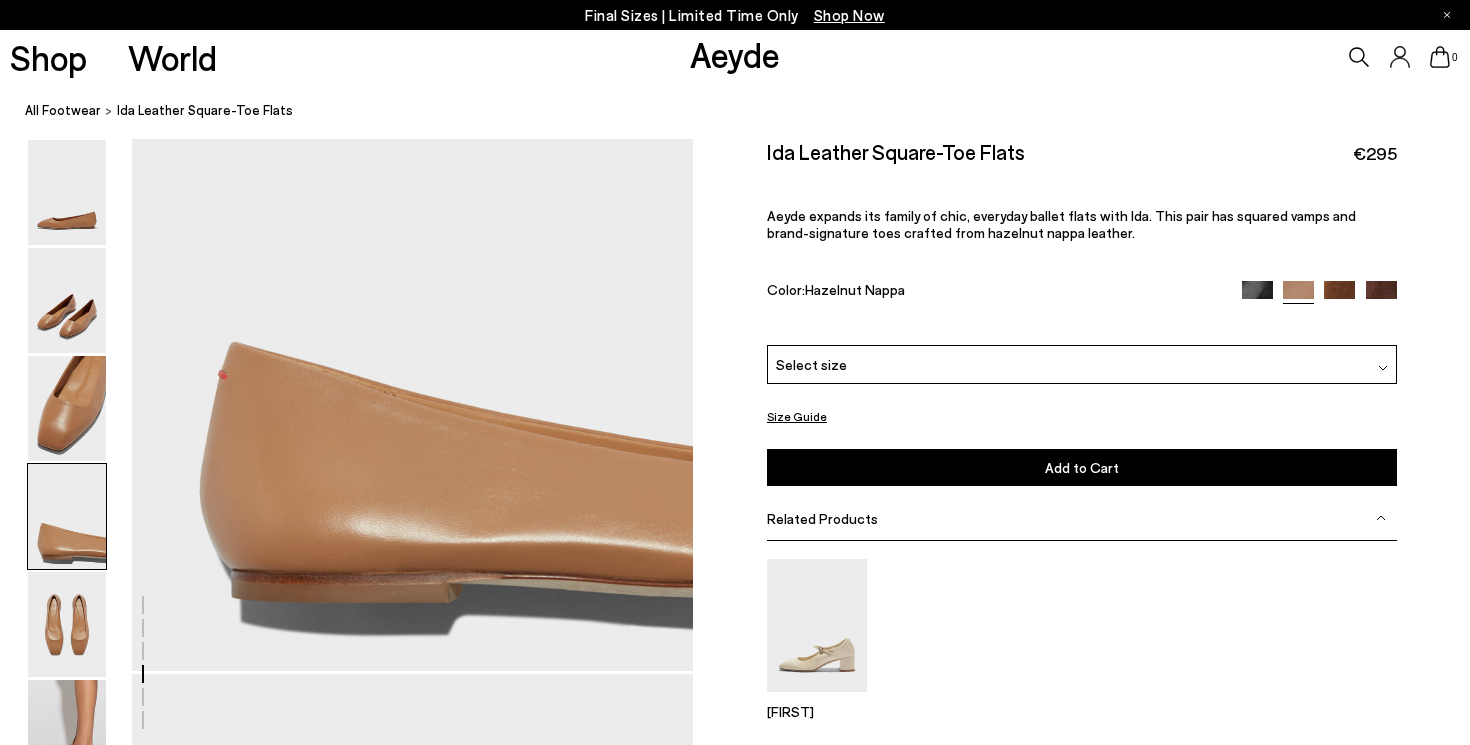 scroll, scrollTop: 2349, scrollLeft: 0, axis: vertical 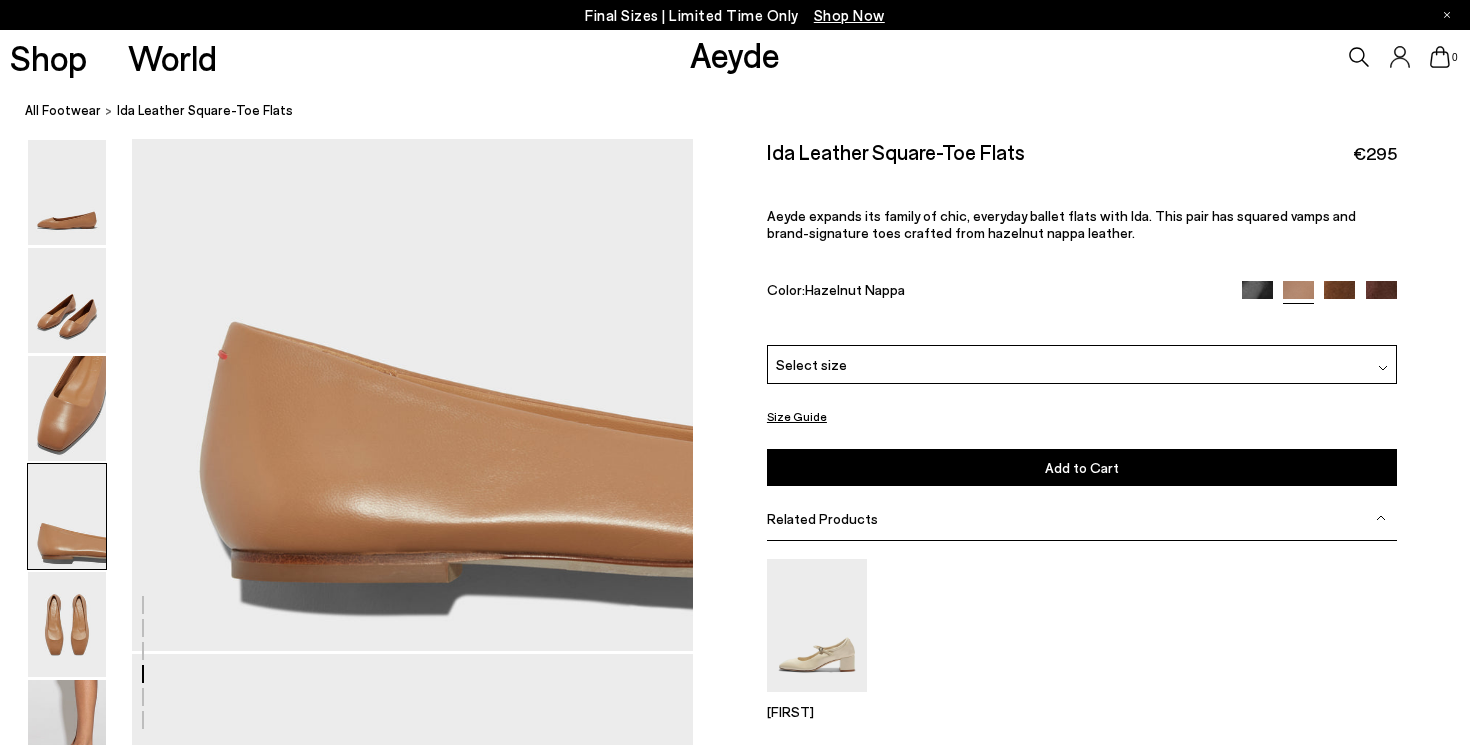click at bounding box center [1339, 296] 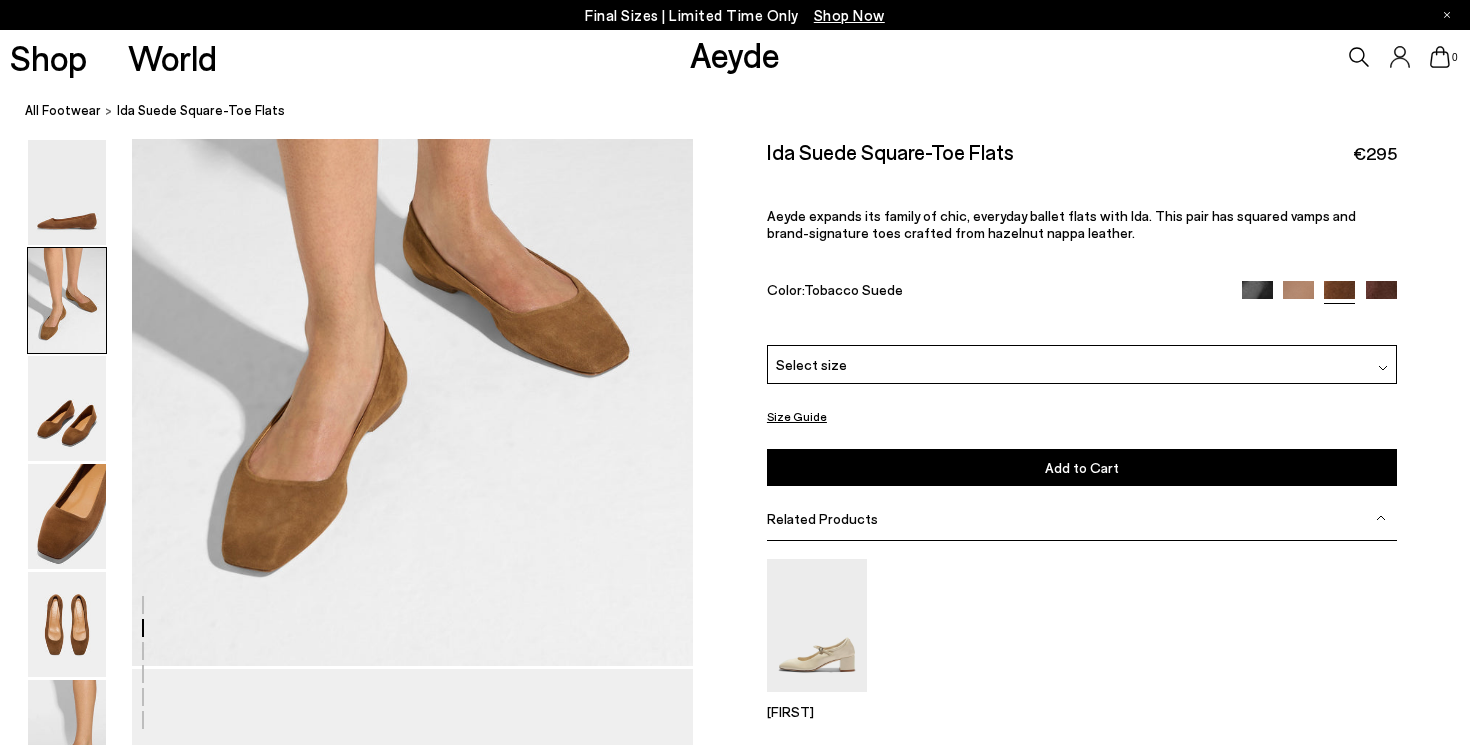 scroll, scrollTop: 835, scrollLeft: 0, axis: vertical 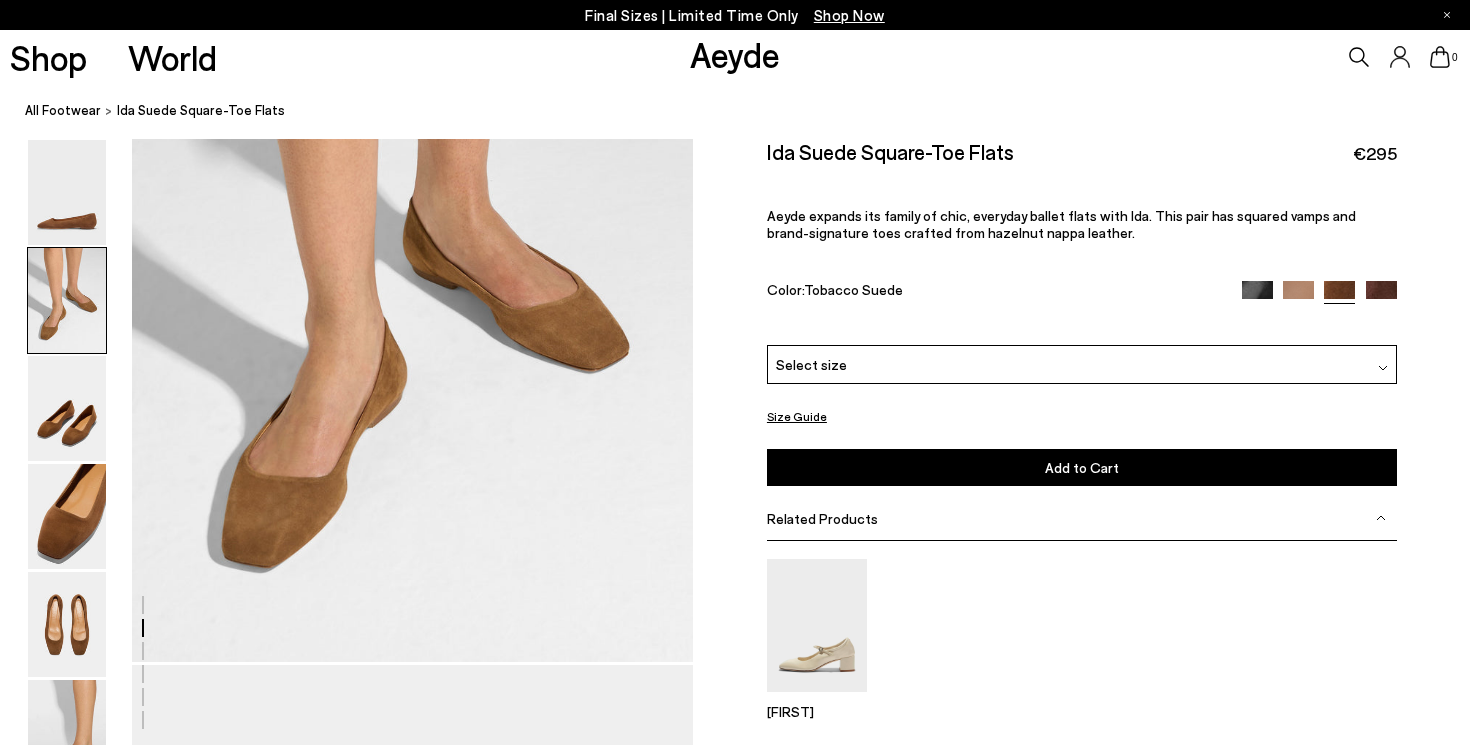 click at bounding box center (1381, 296) 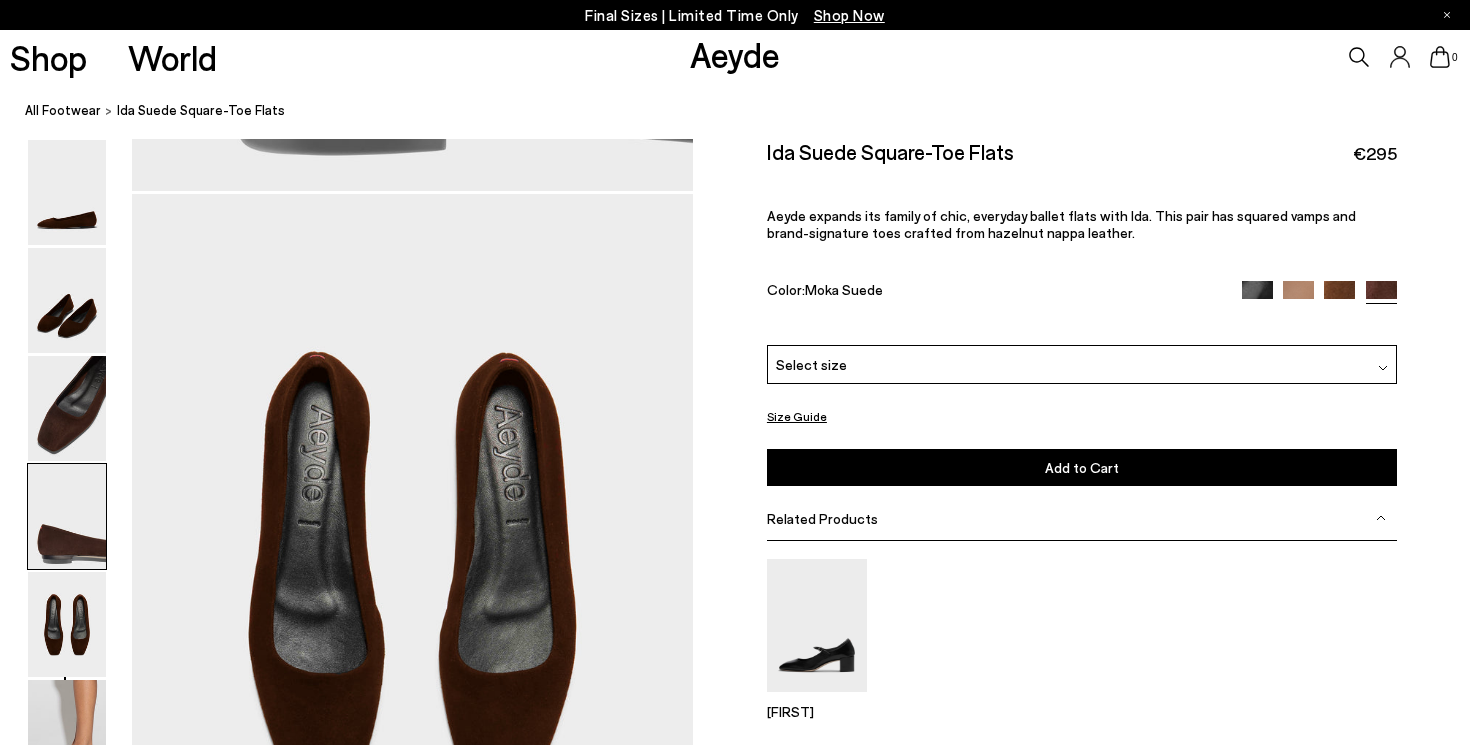 scroll, scrollTop: 2741, scrollLeft: 0, axis: vertical 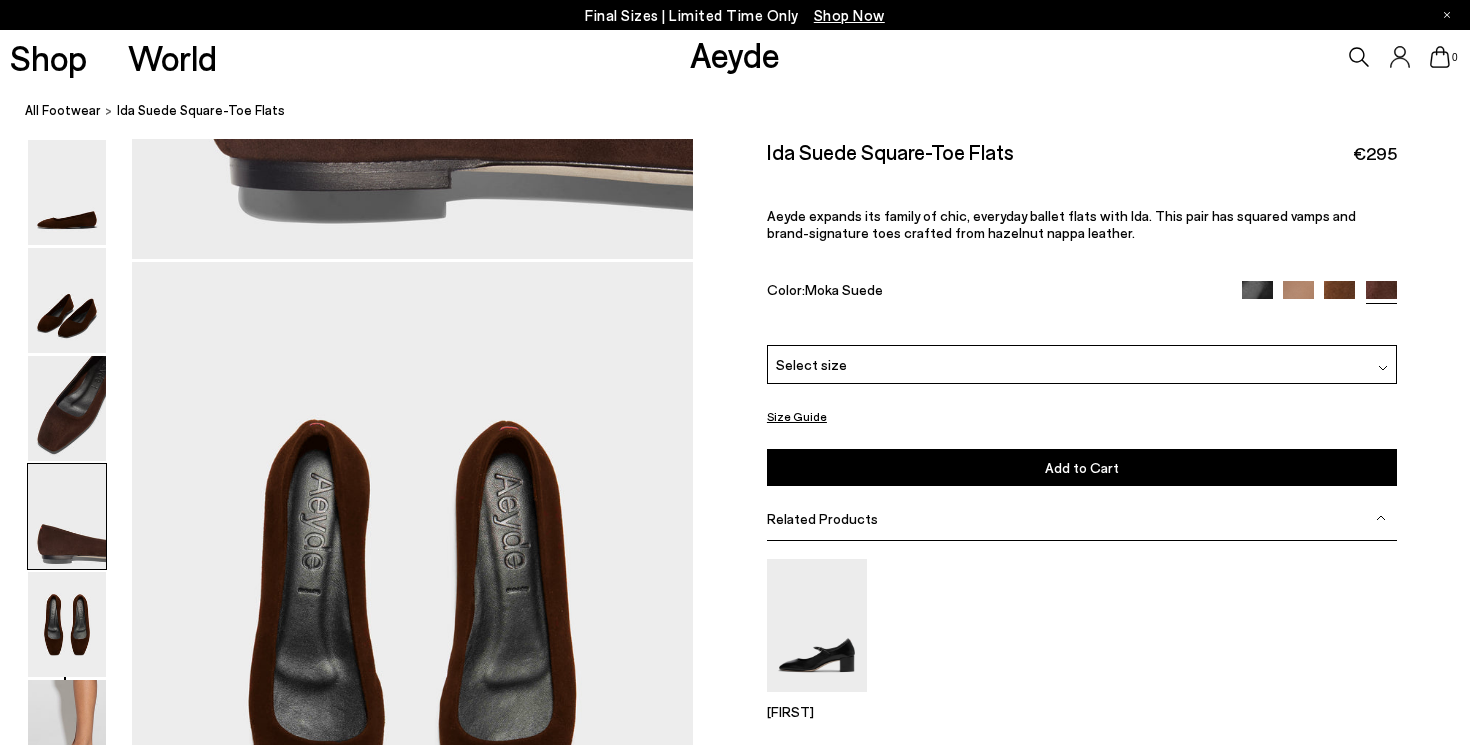 click at bounding box center [1257, 296] 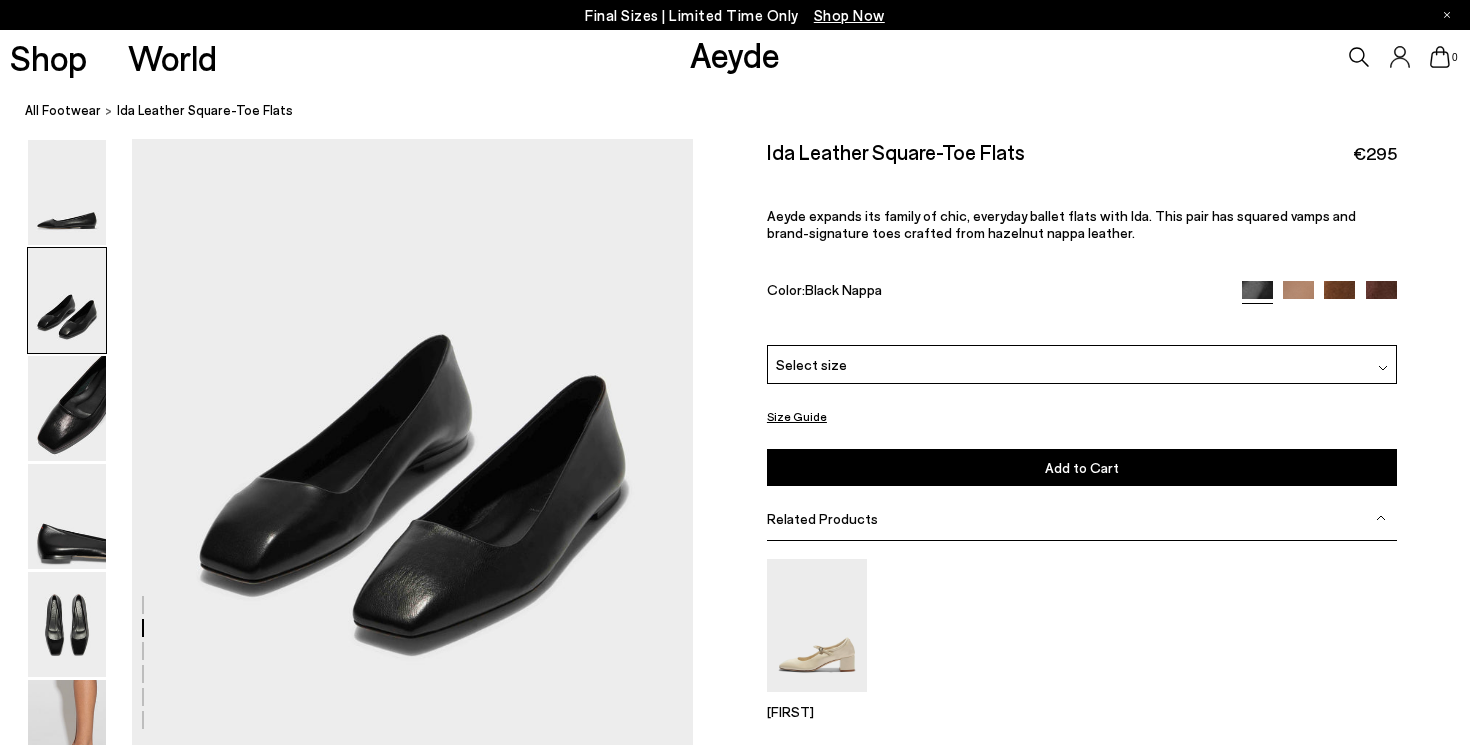 scroll, scrollTop: 748, scrollLeft: 0, axis: vertical 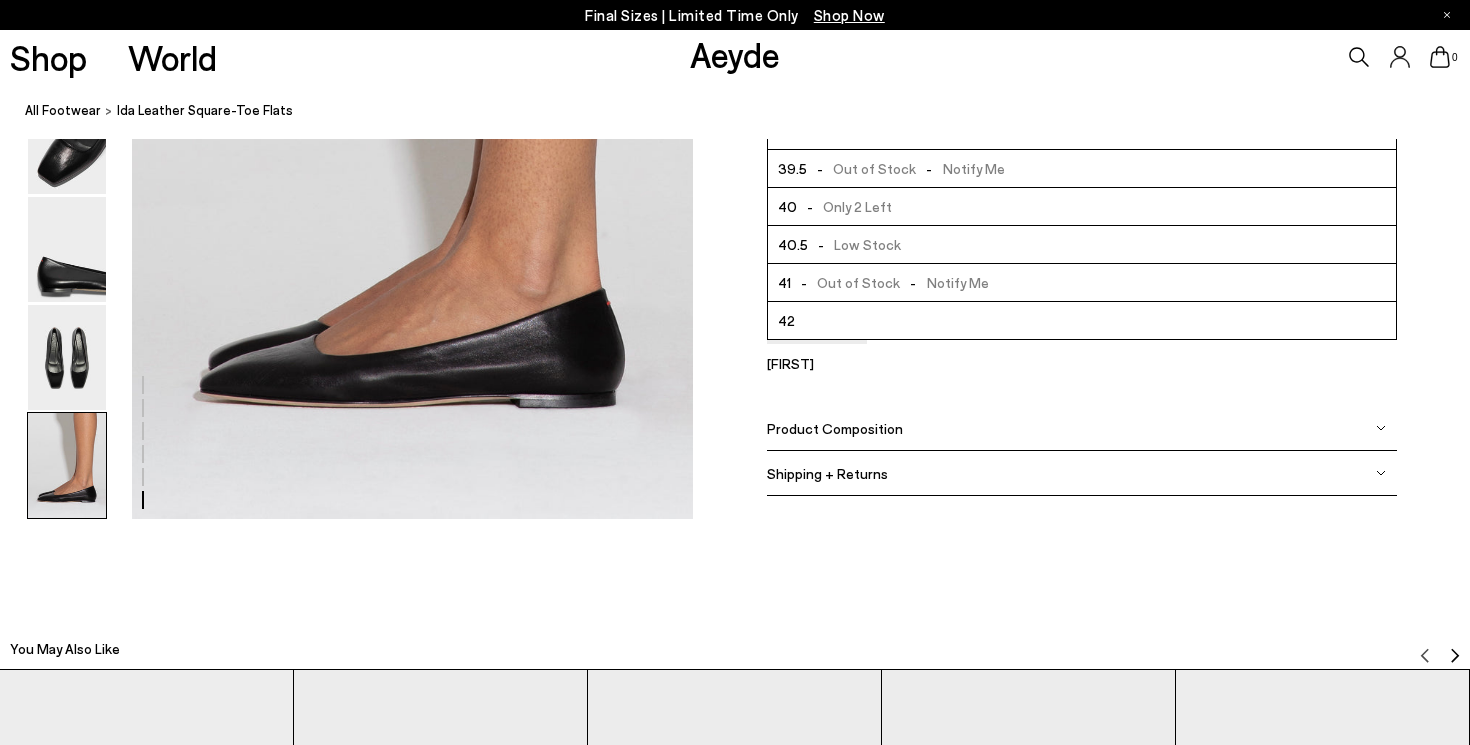 click on "Product Composition" at bounding box center (835, 428) 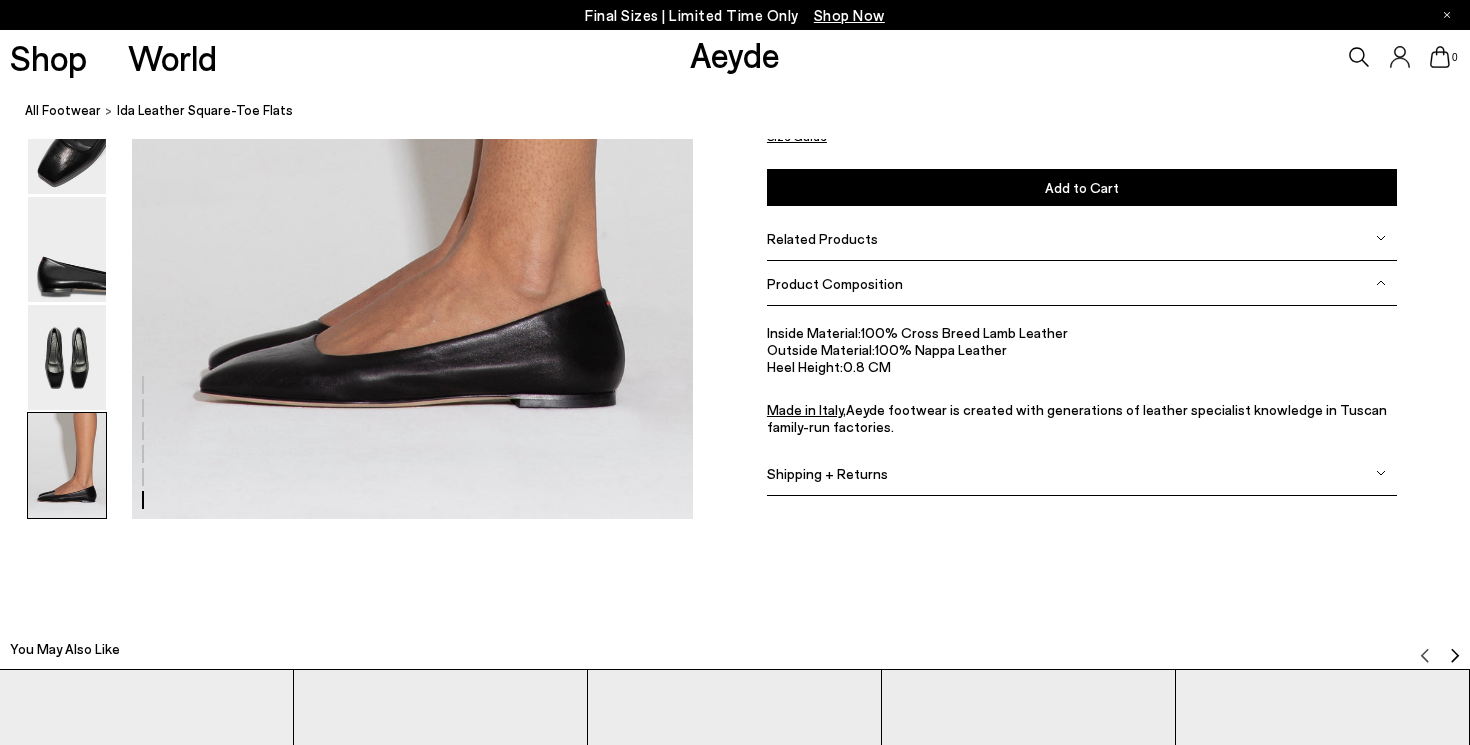 click on "Shipping + Returns" at bounding box center (827, 473) 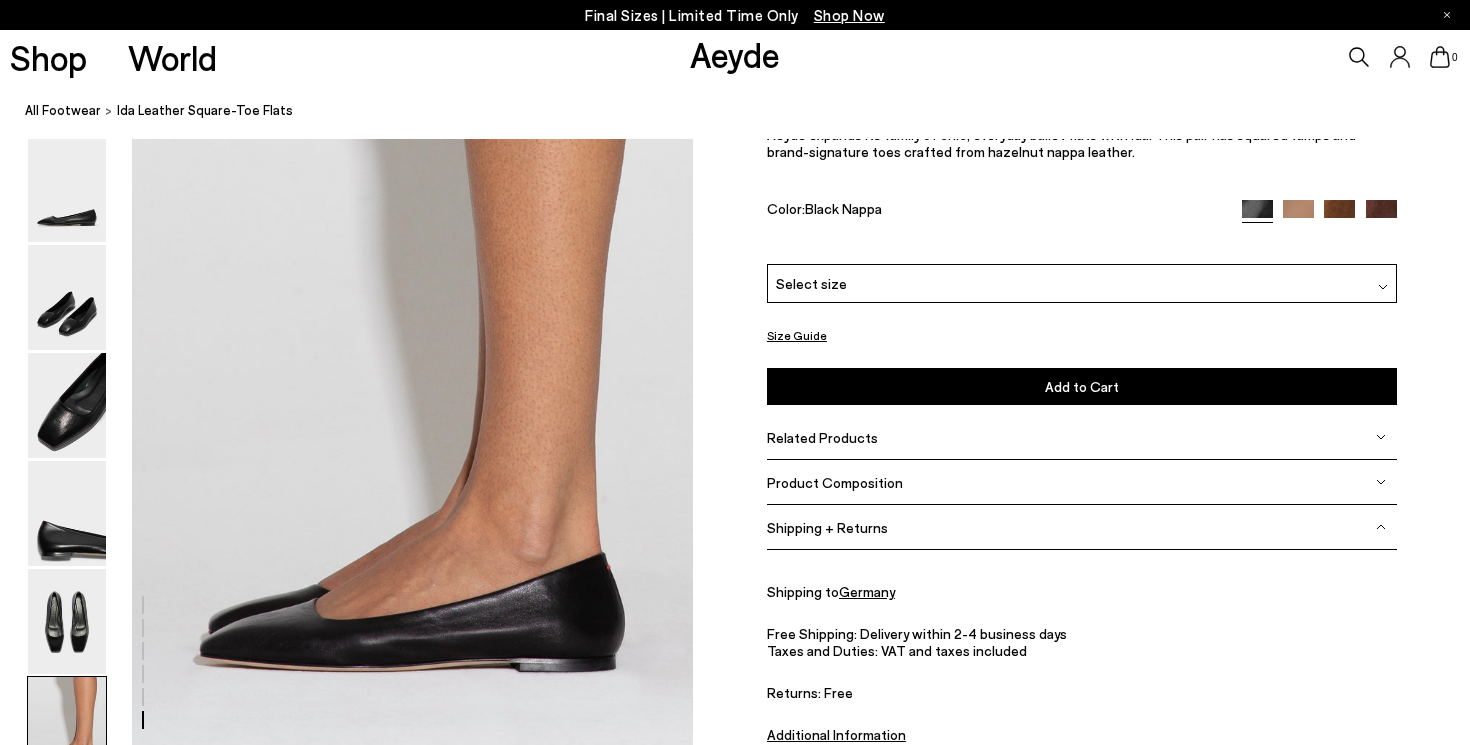 scroll, scrollTop: 3772, scrollLeft: 0, axis: vertical 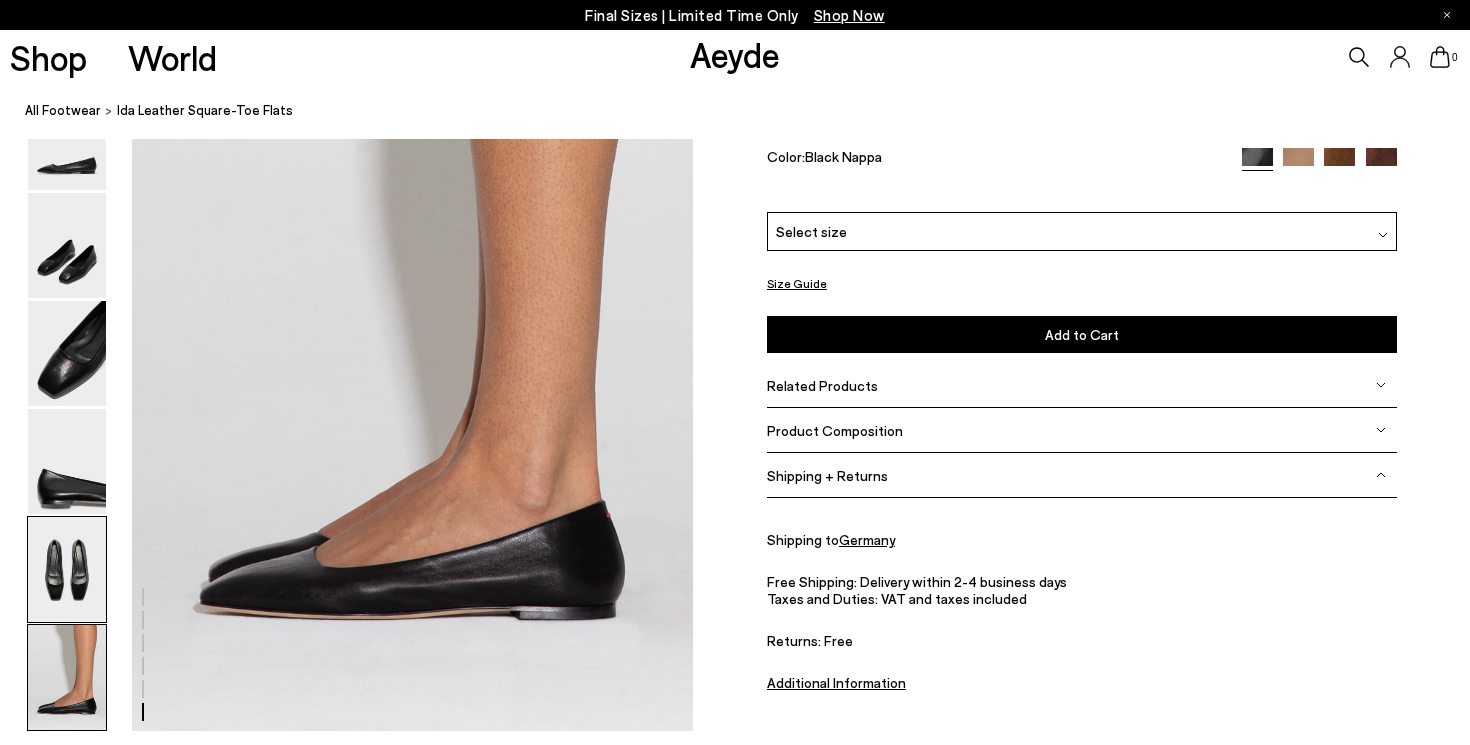 click at bounding box center [67, 569] 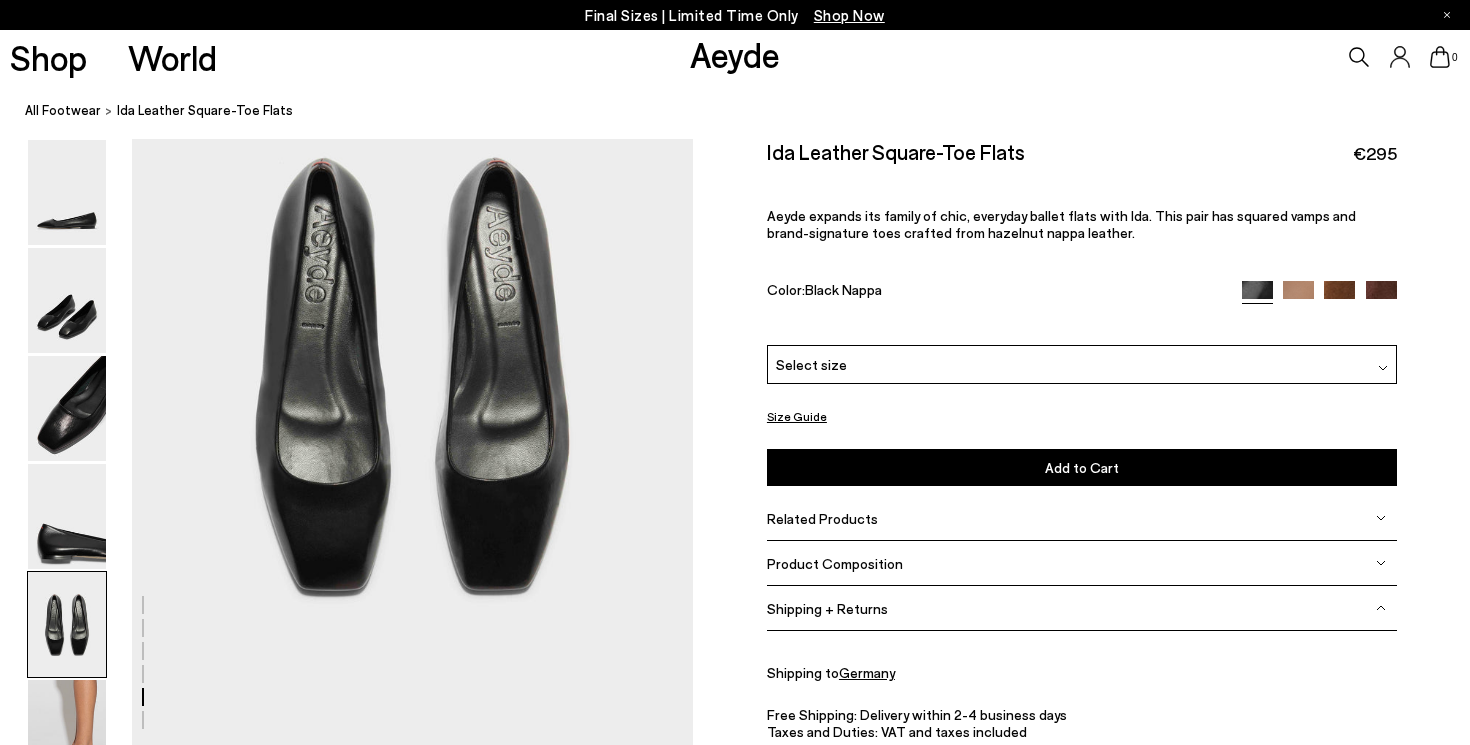 scroll, scrollTop: 2864, scrollLeft: 0, axis: vertical 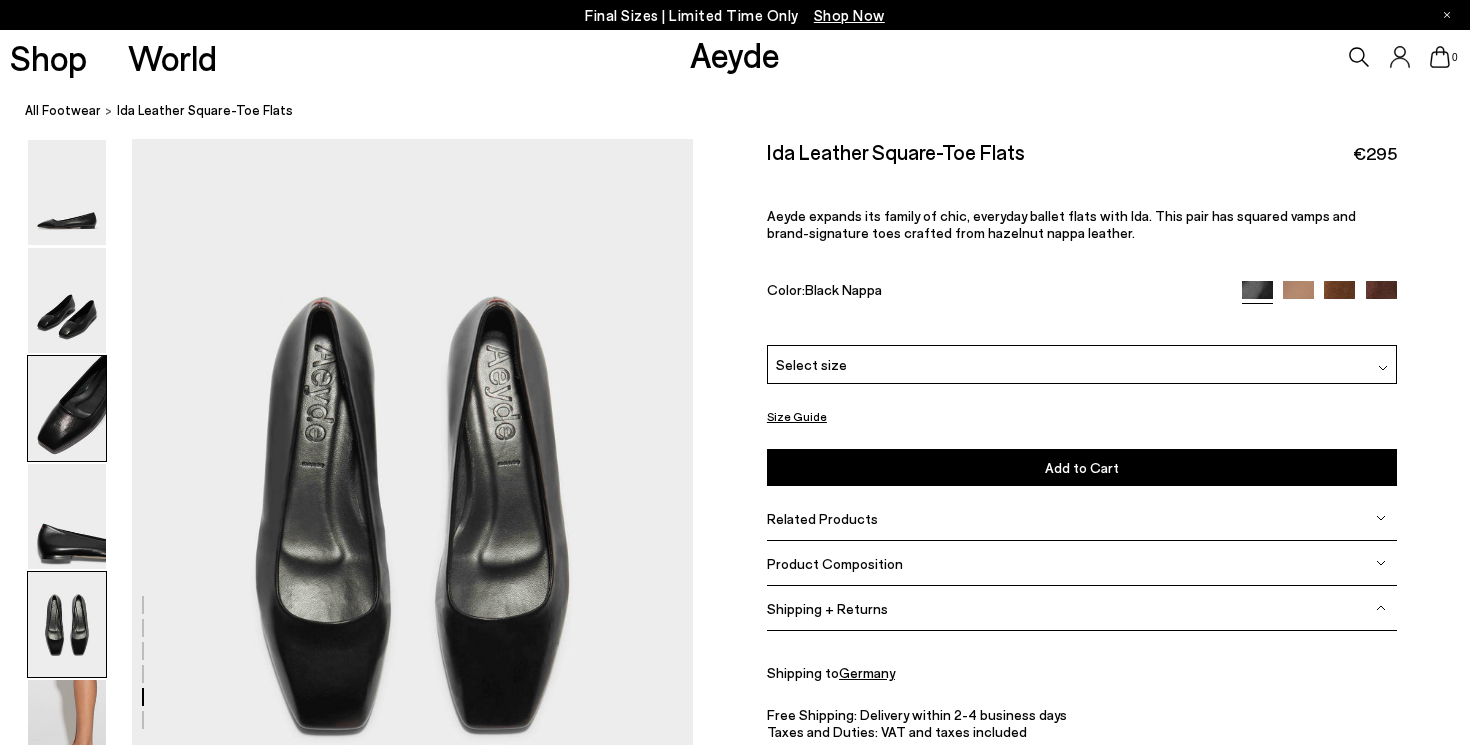 click at bounding box center [67, 408] 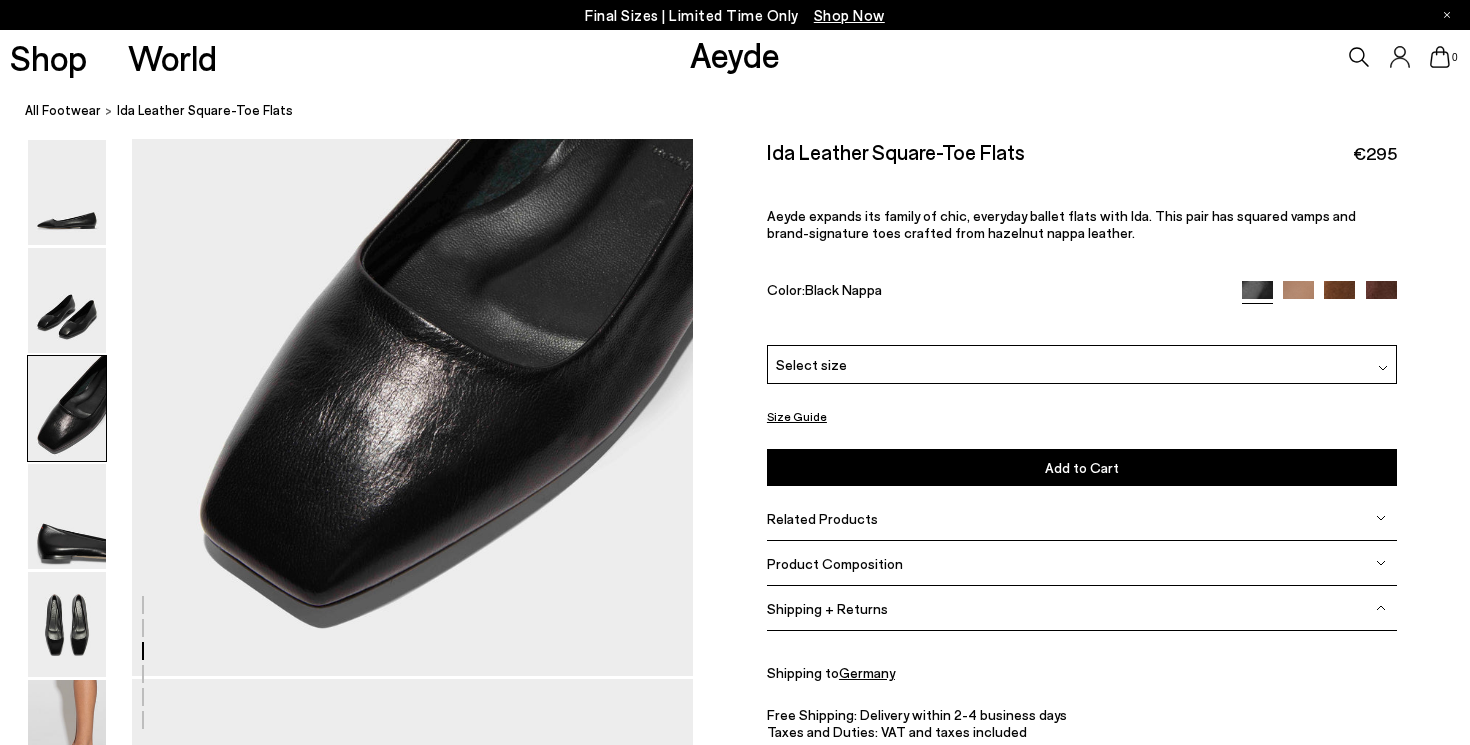 scroll, scrollTop: 1361, scrollLeft: 0, axis: vertical 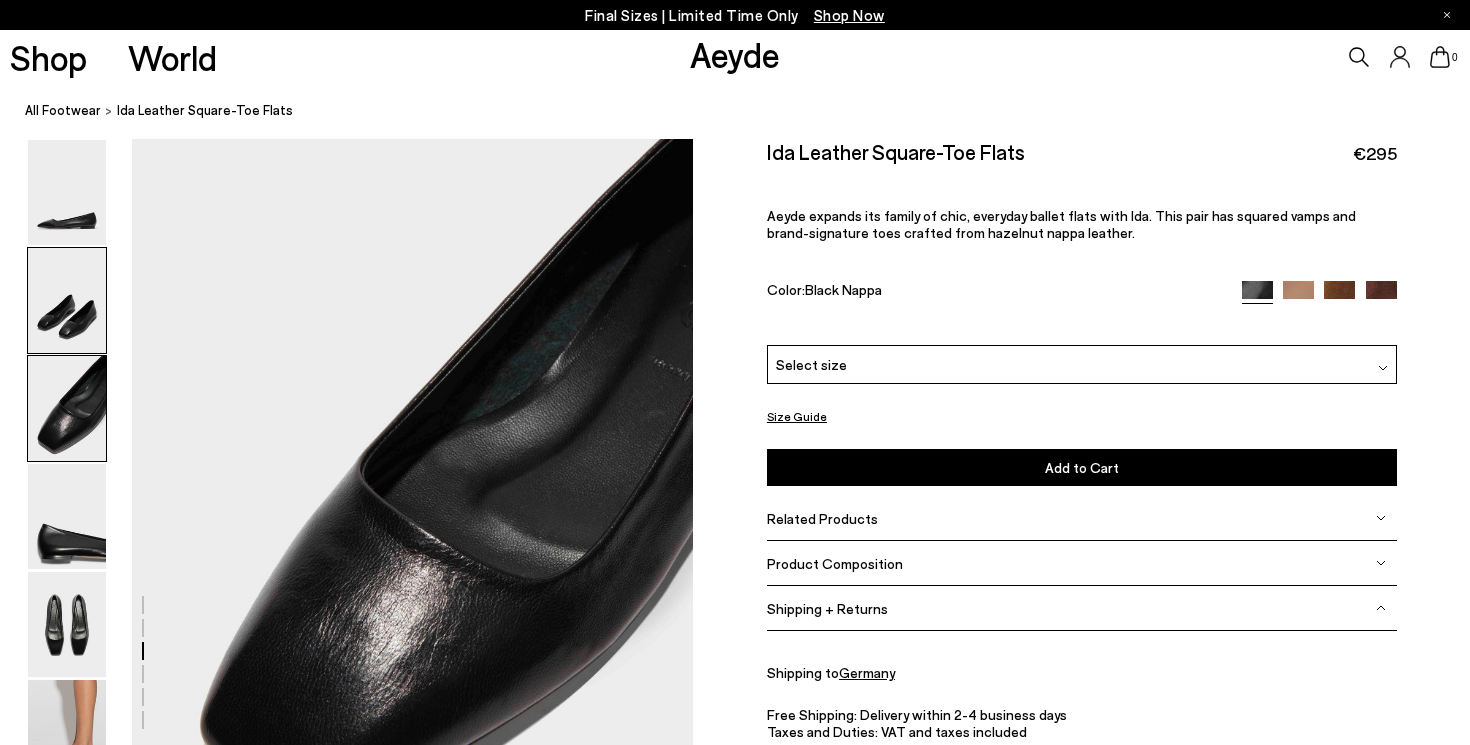 click at bounding box center [67, 300] 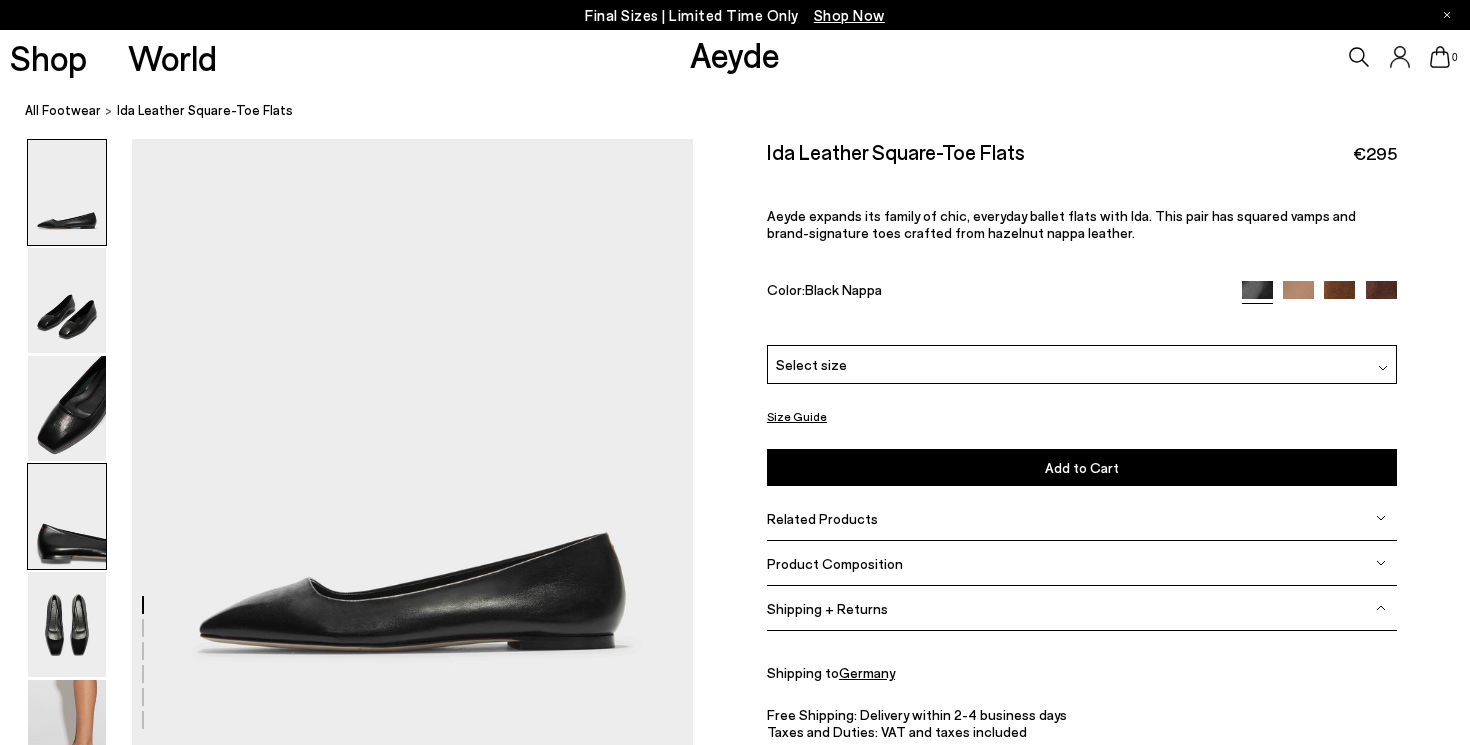 scroll, scrollTop: 0, scrollLeft: 0, axis: both 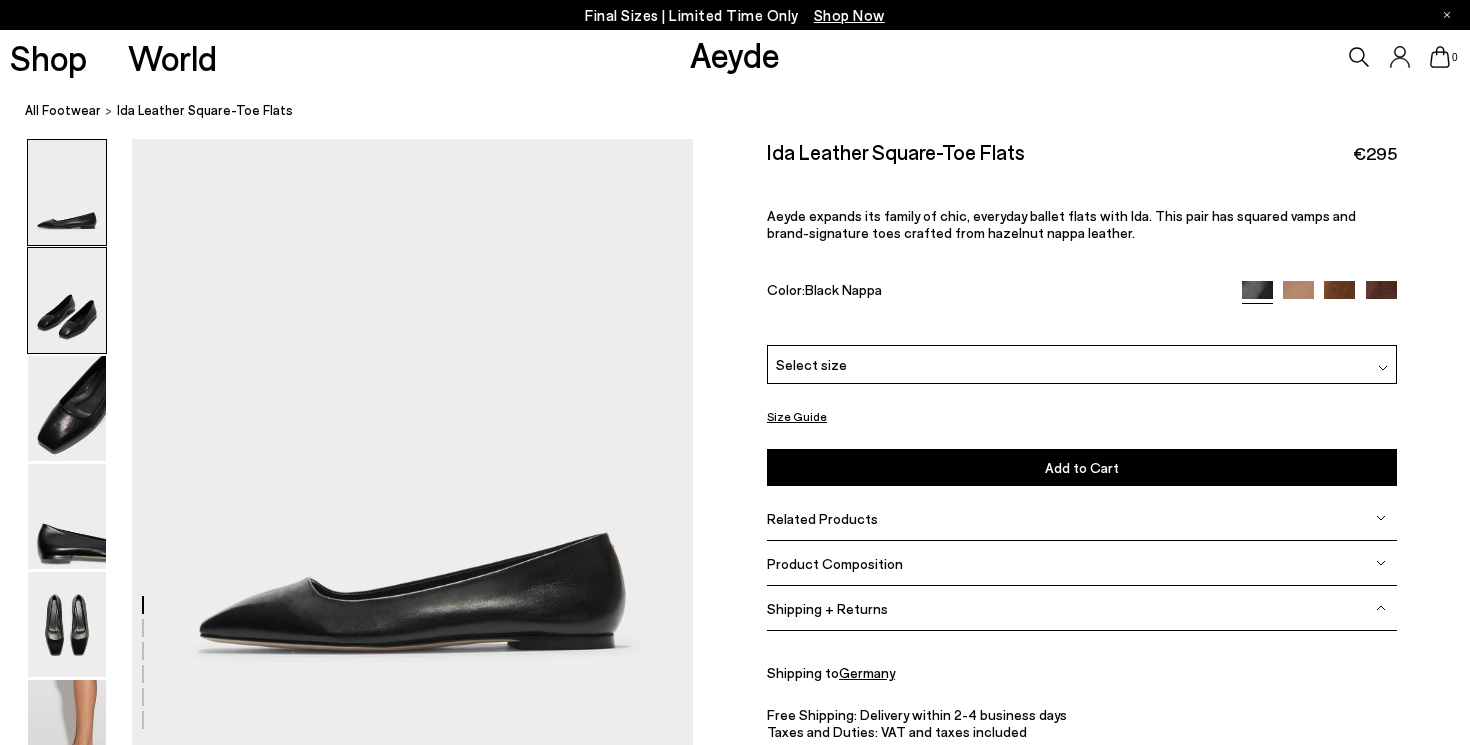 click at bounding box center [67, 300] 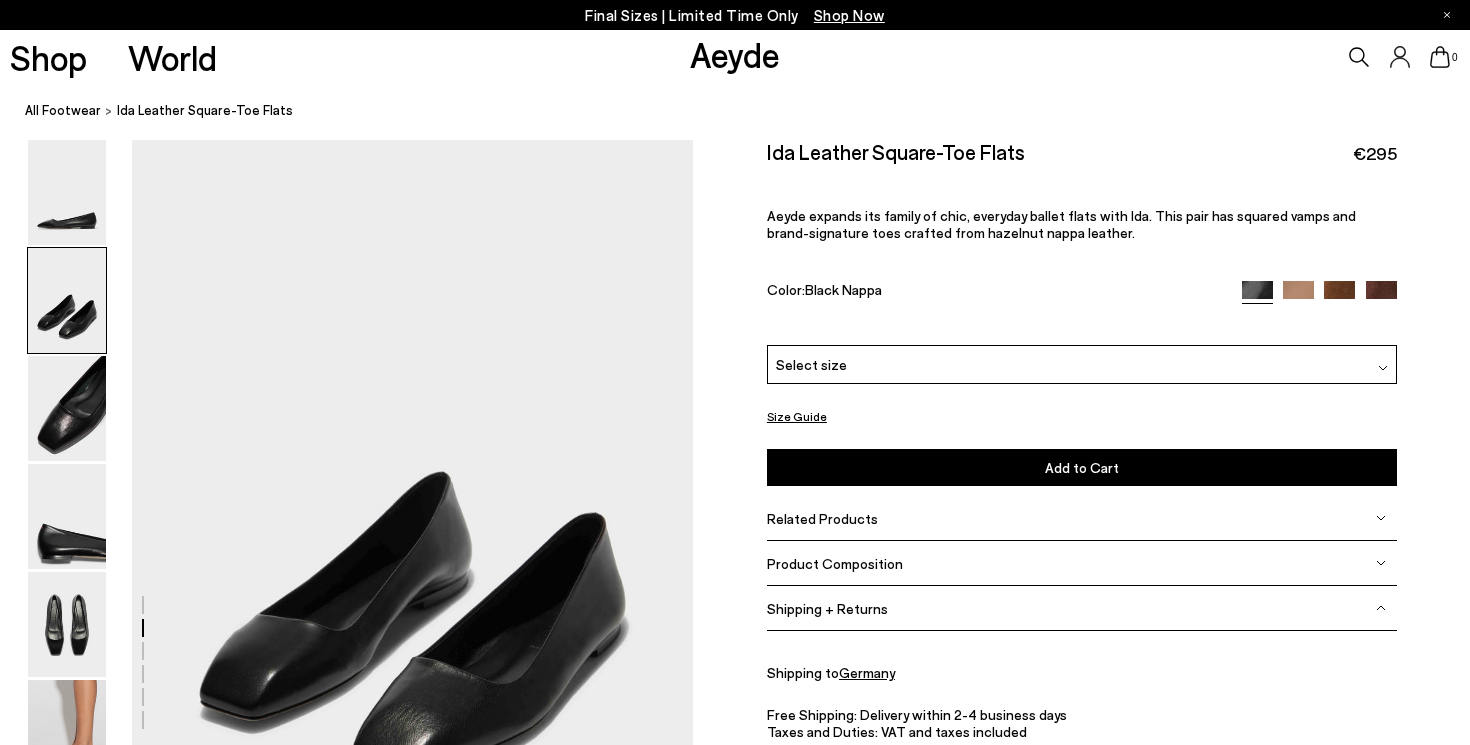 scroll, scrollTop: 610, scrollLeft: 0, axis: vertical 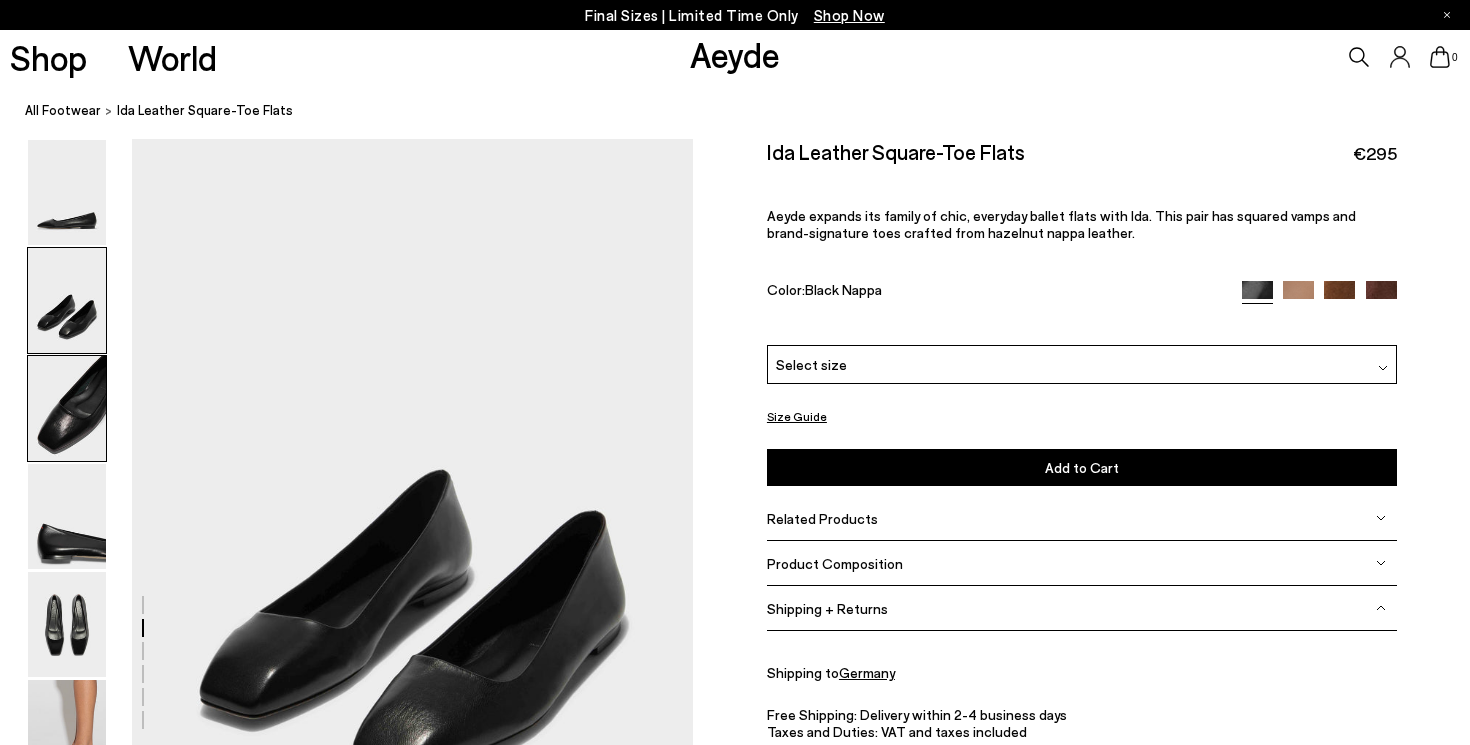 click at bounding box center (67, 408) 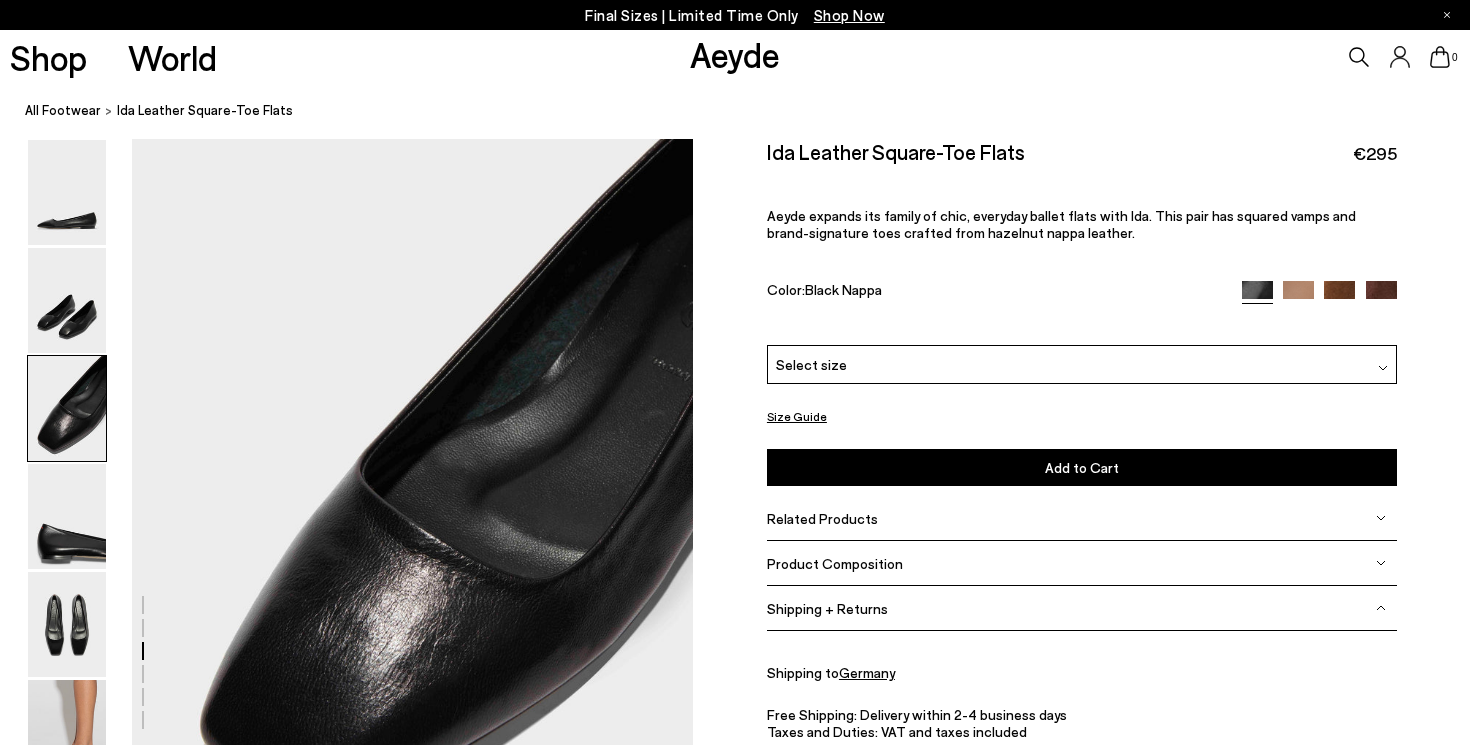 click on "Select size" at bounding box center (1082, 364) 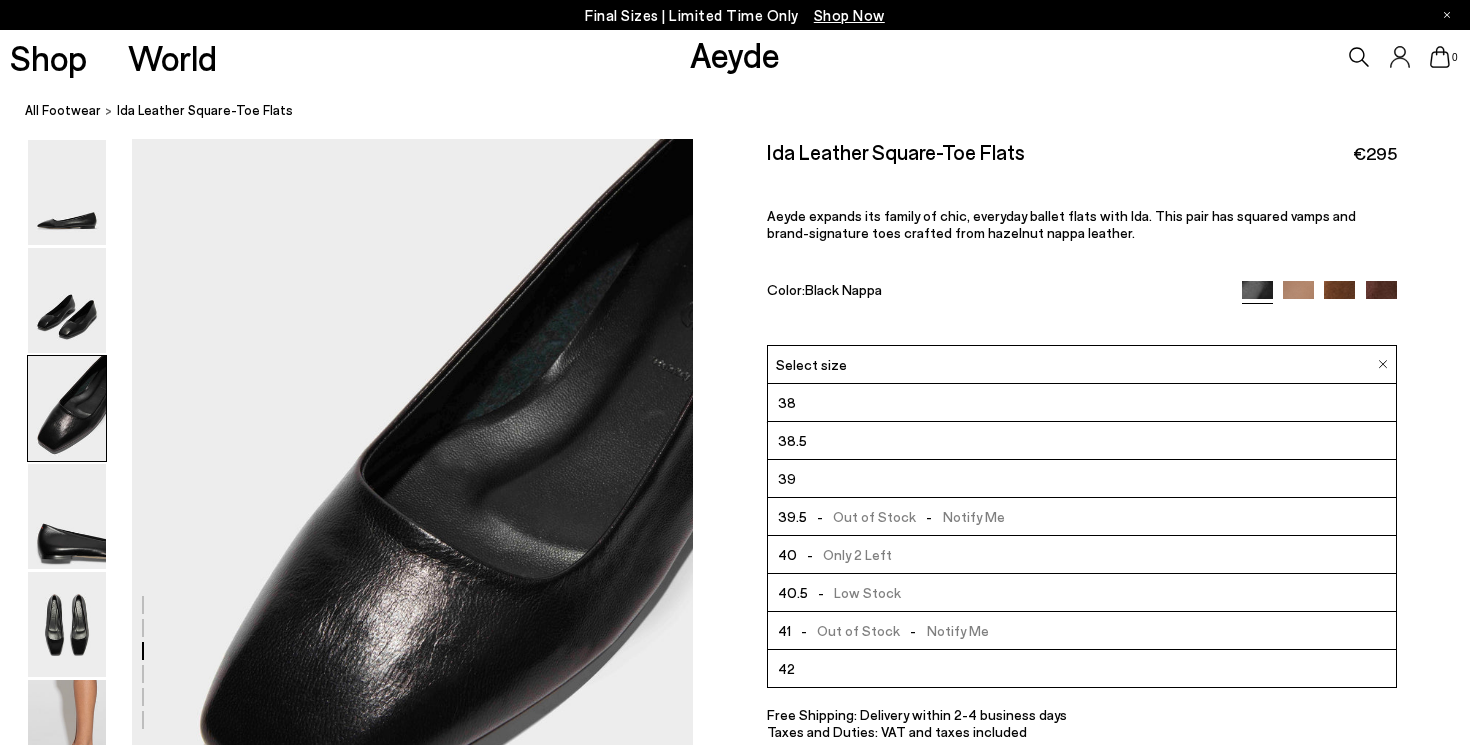 click on "Free Shipping: Delivery within 2-4 business days Taxes and Duties: VAT and taxes included Returns: Free" at bounding box center [1082, 744] 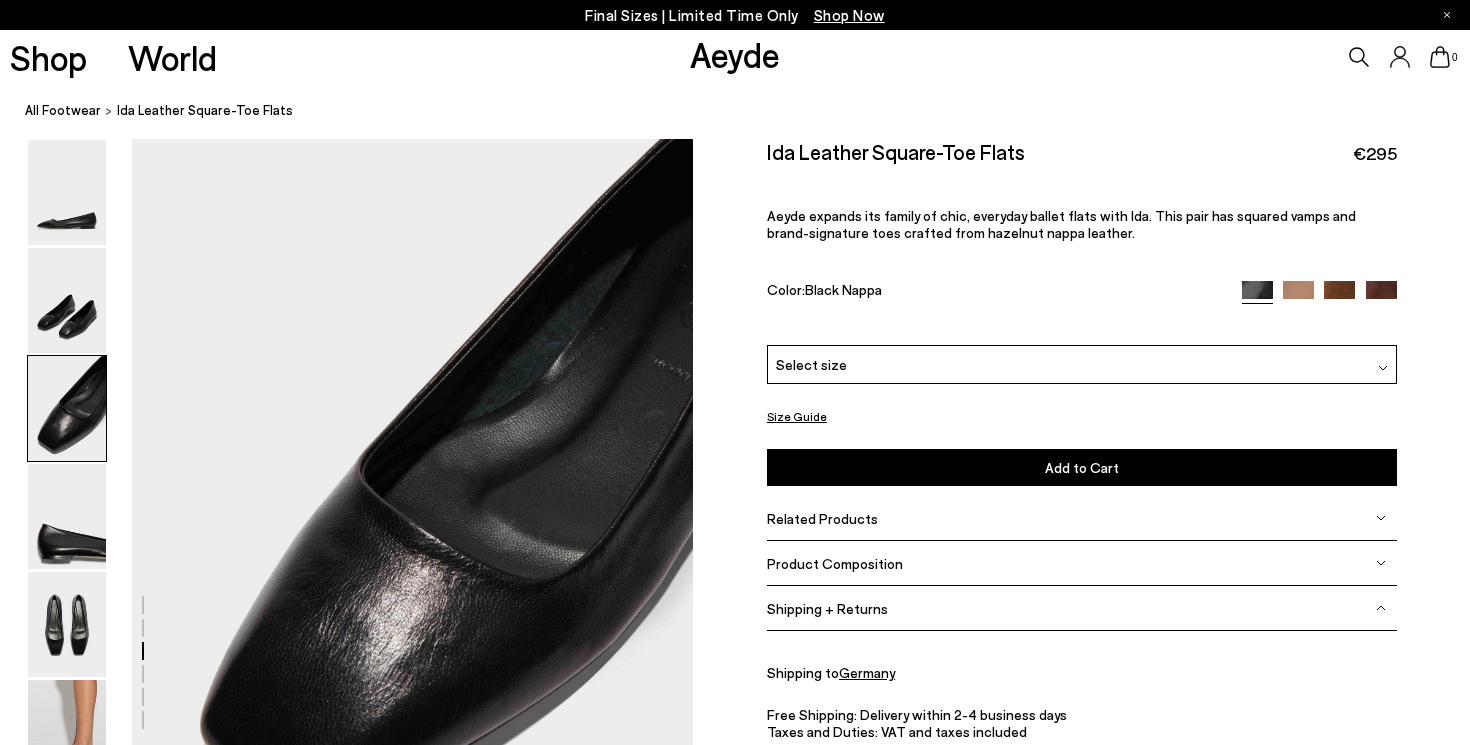 click on "Size Guide" at bounding box center (797, 416) 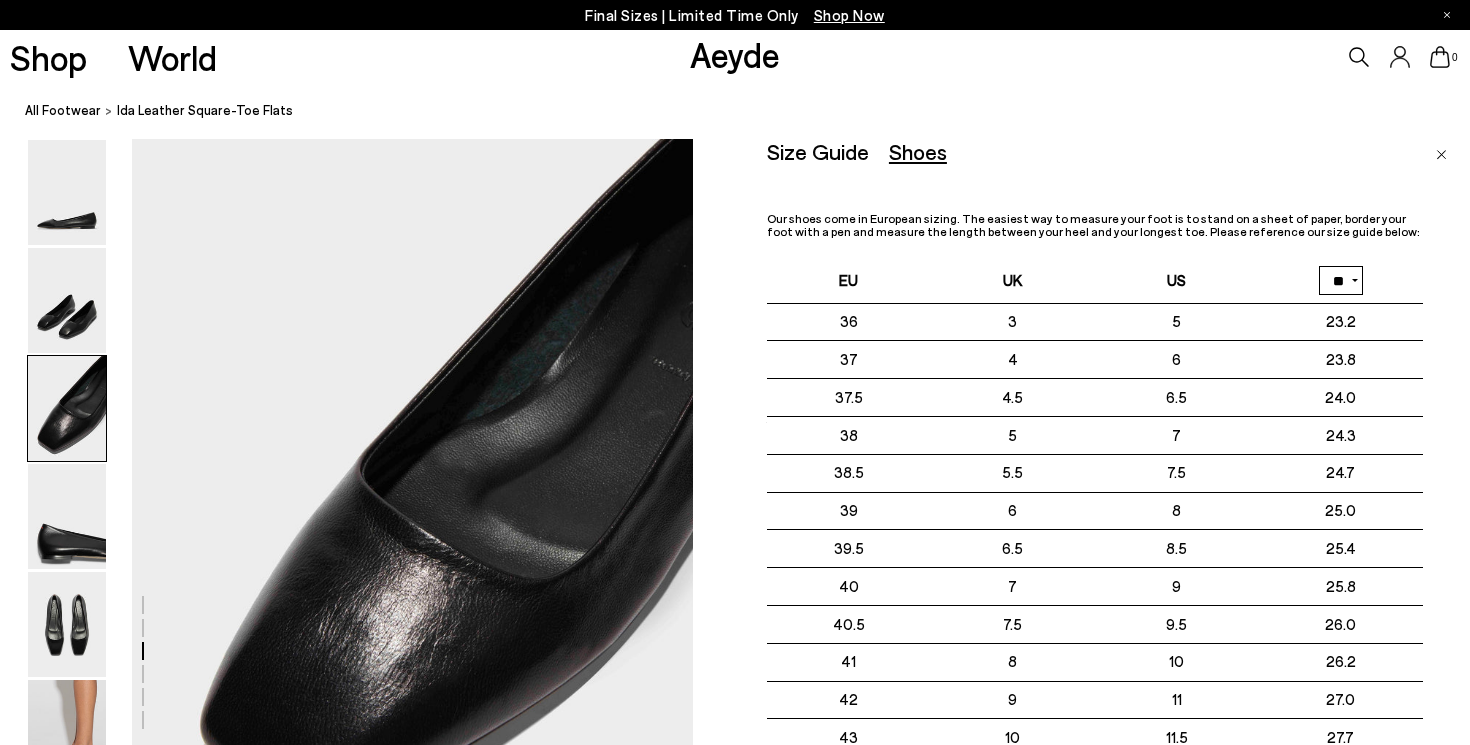 click on "Size Guide
Shoes
Belt
Our shoes come in European sizing. The easiest way to measure your foot is to stand on a sheet of paper, border your foot with a pen and measure the length between your heel and your longest toe. Please reference our size guide below:
EU
UK US
** **" at bounding box center (1118, 511) 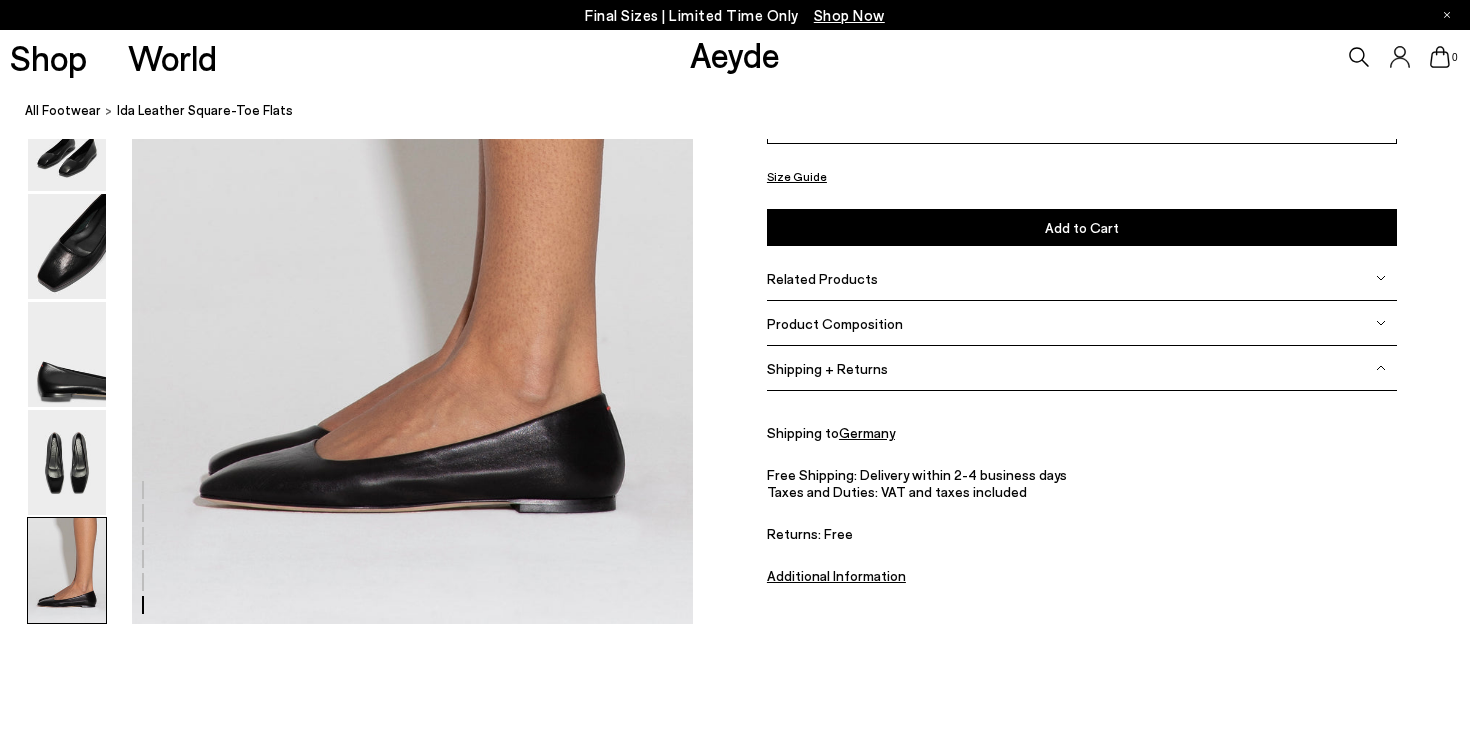 scroll, scrollTop: 3891, scrollLeft: 0, axis: vertical 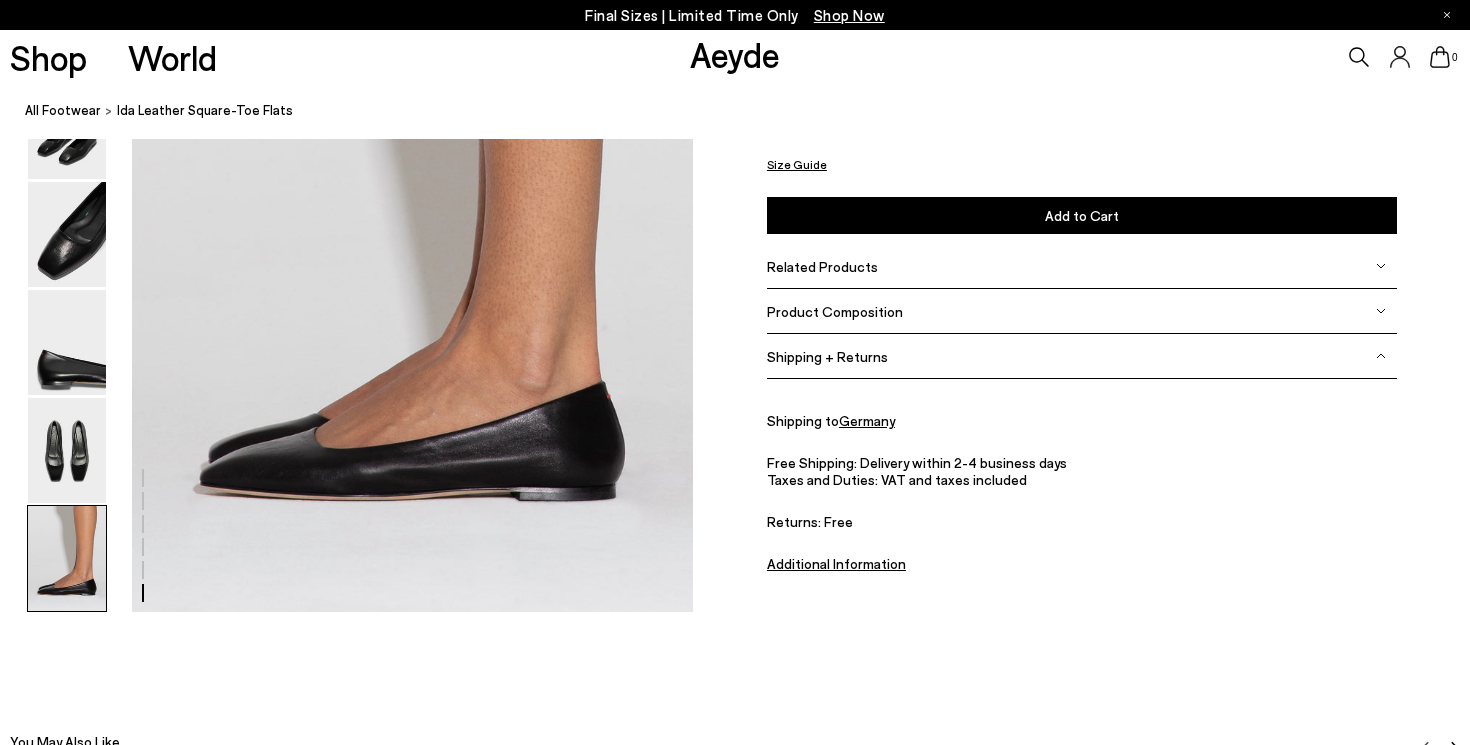 click on "Shipping + Returns" at bounding box center (827, 356) 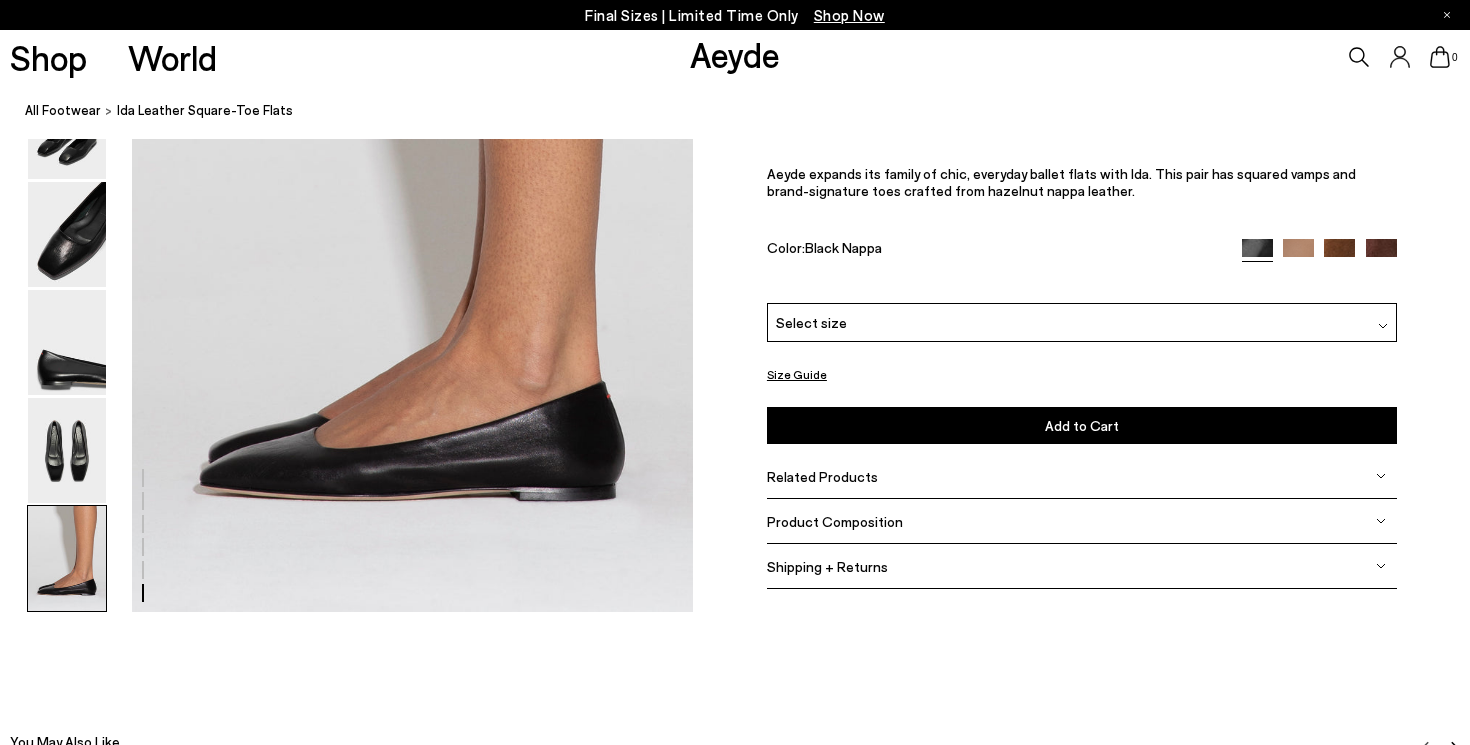 click on "Shipping + Returns" at bounding box center (827, 566) 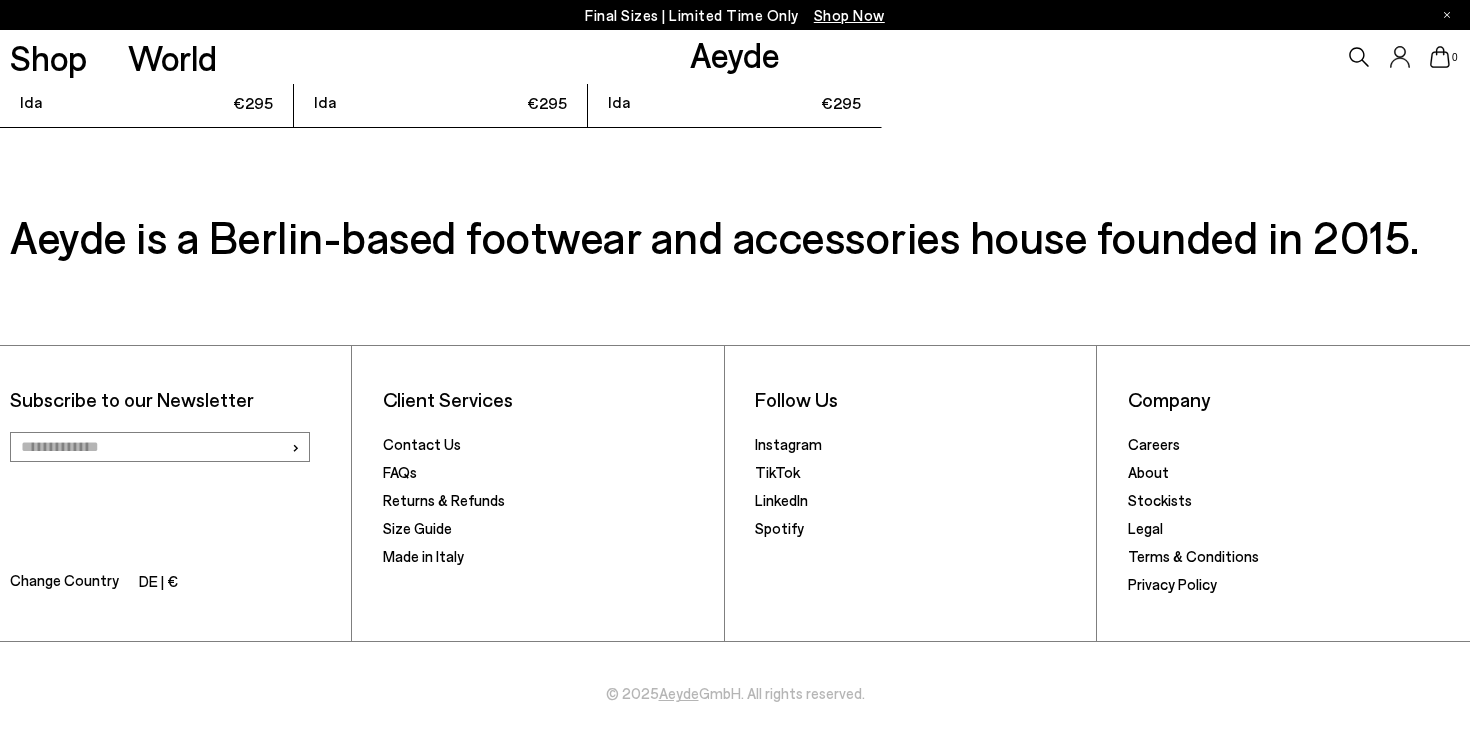 scroll, scrollTop: 5573, scrollLeft: 0, axis: vertical 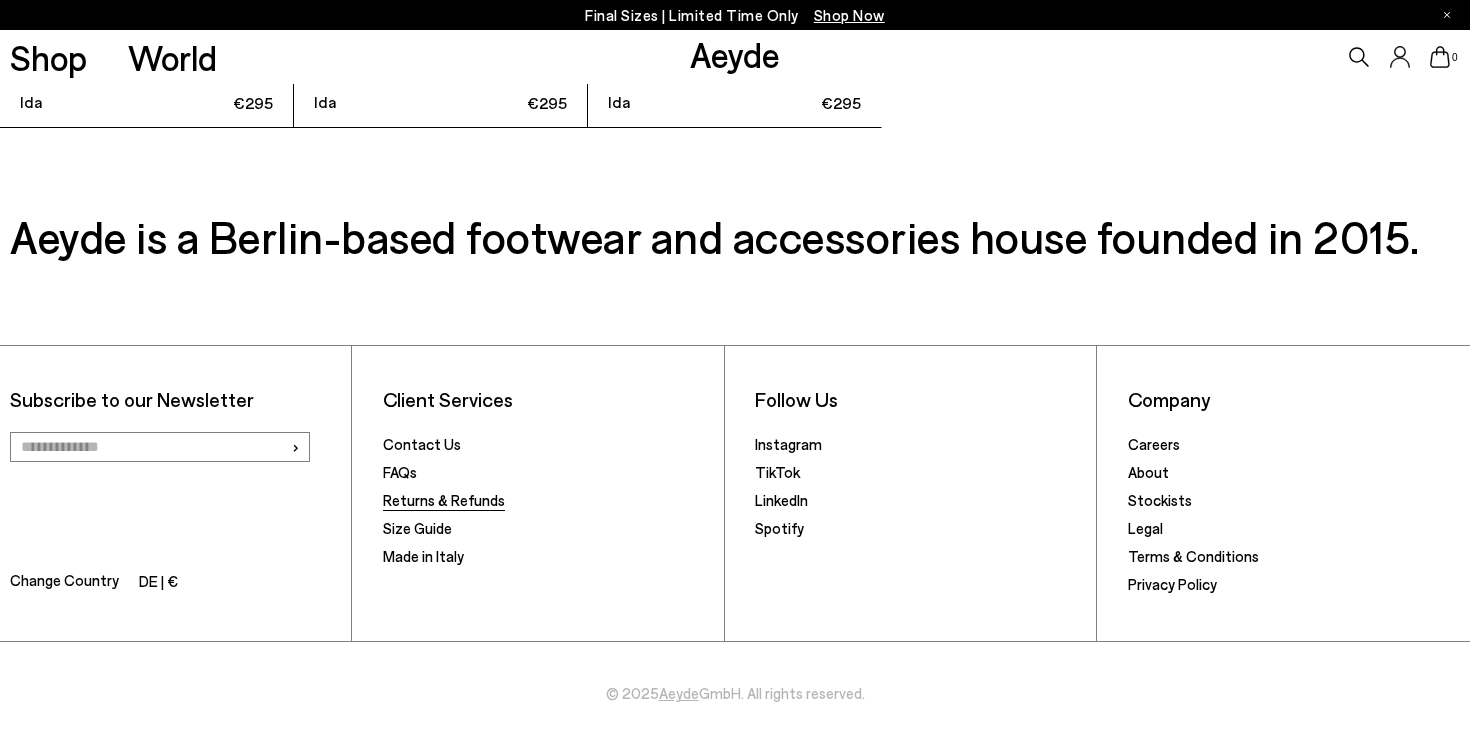 click on "Returns & Refunds" at bounding box center (444, 500) 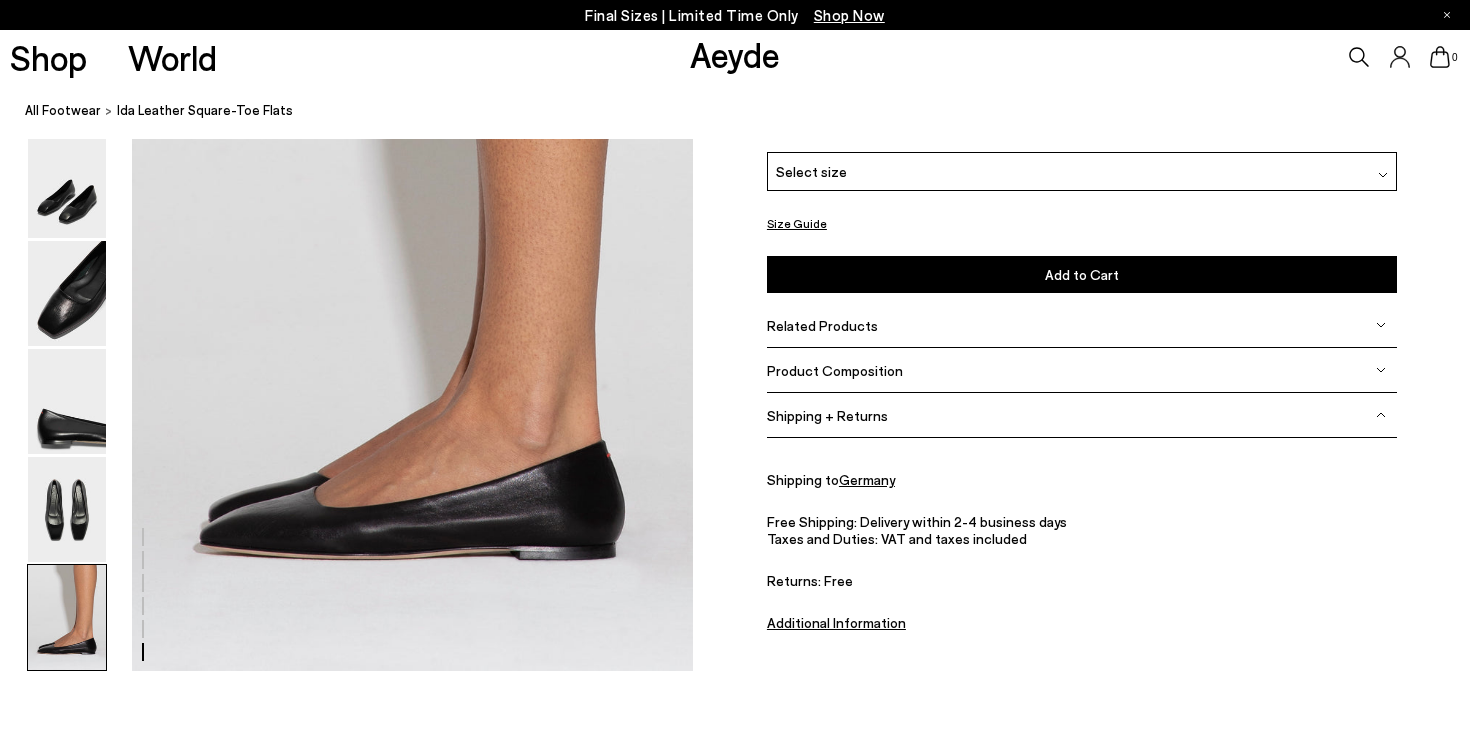 scroll, scrollTop: 3812, scrollLeft: 0, axis: vertical 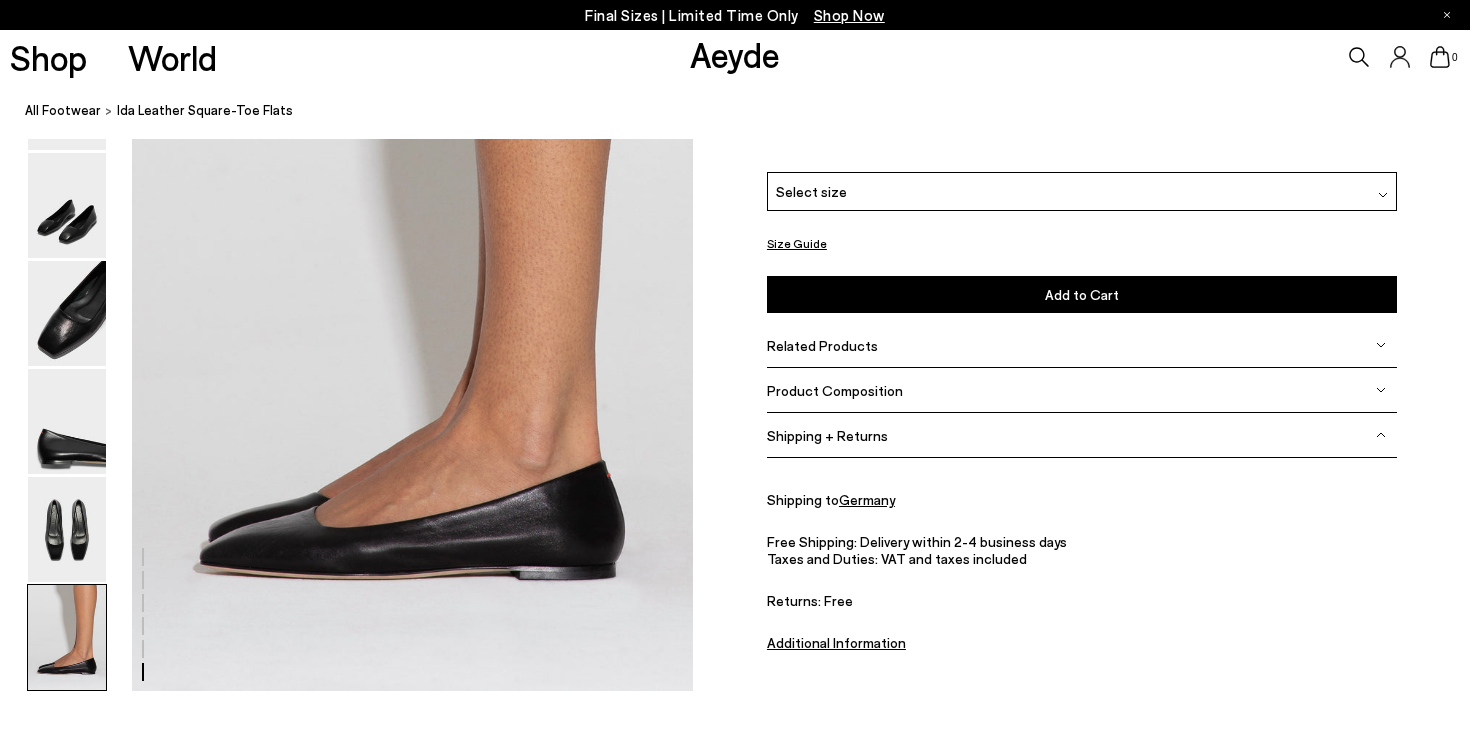 click on "Select size" at bounding box center [1082, 191] 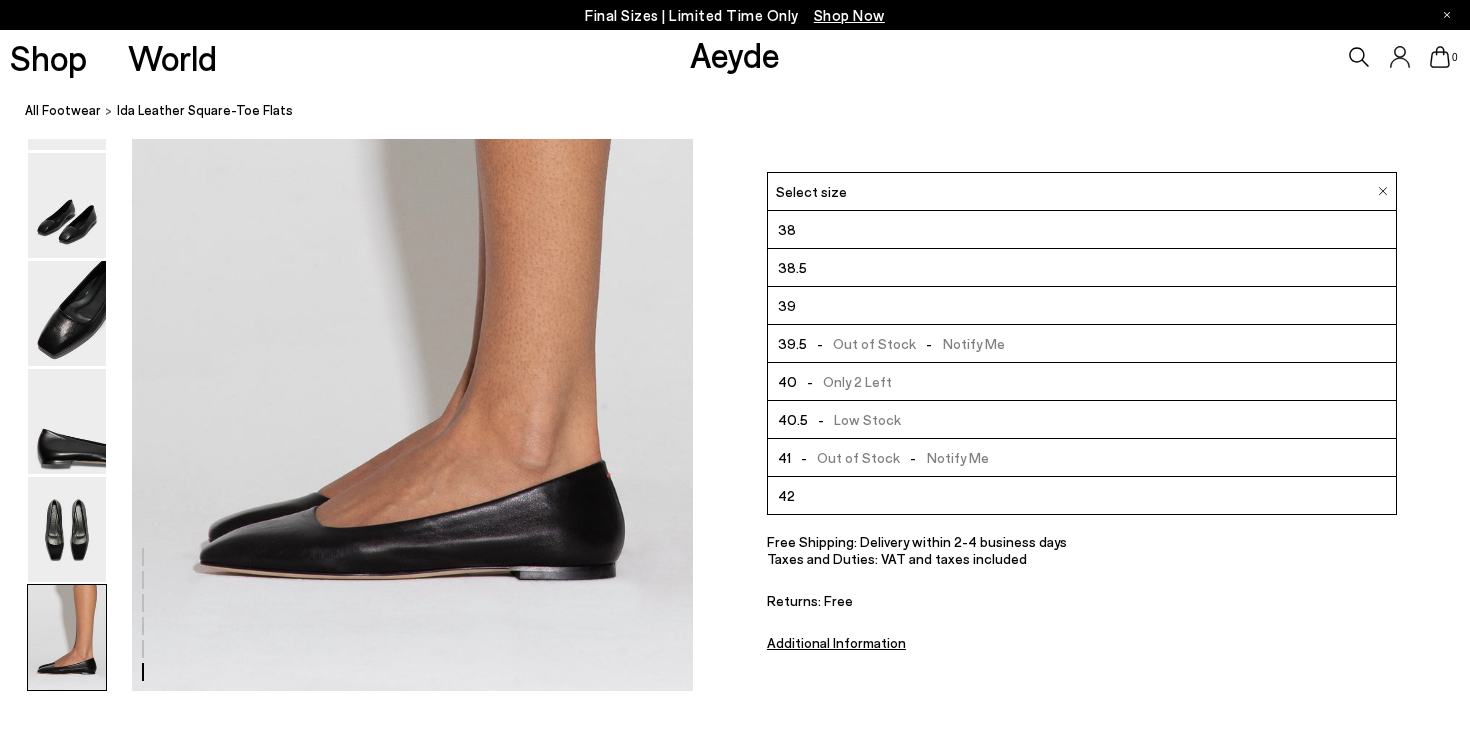 click on "38" at bounding box center [1082, 230] 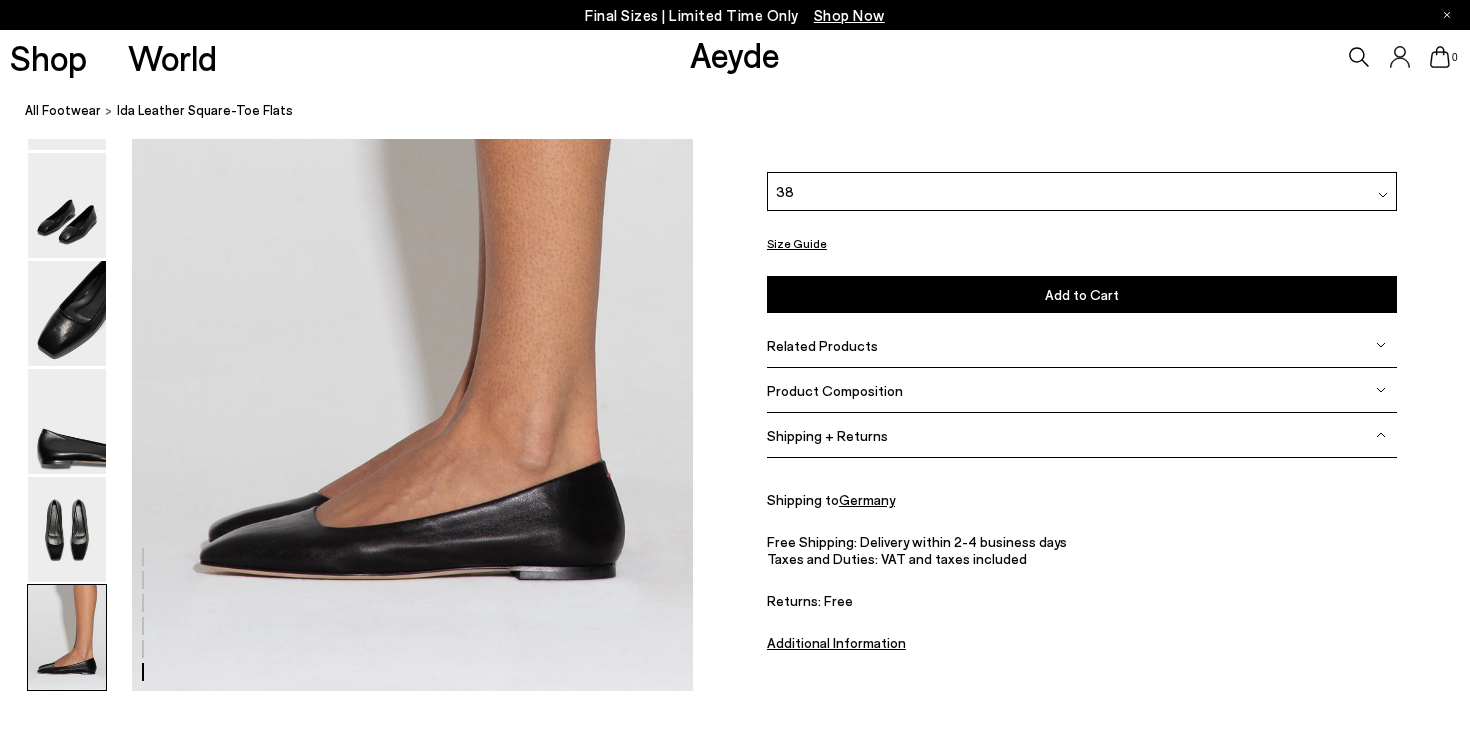 click on "Add to Cart Select a Size First" at bounding box center (1082, 294) 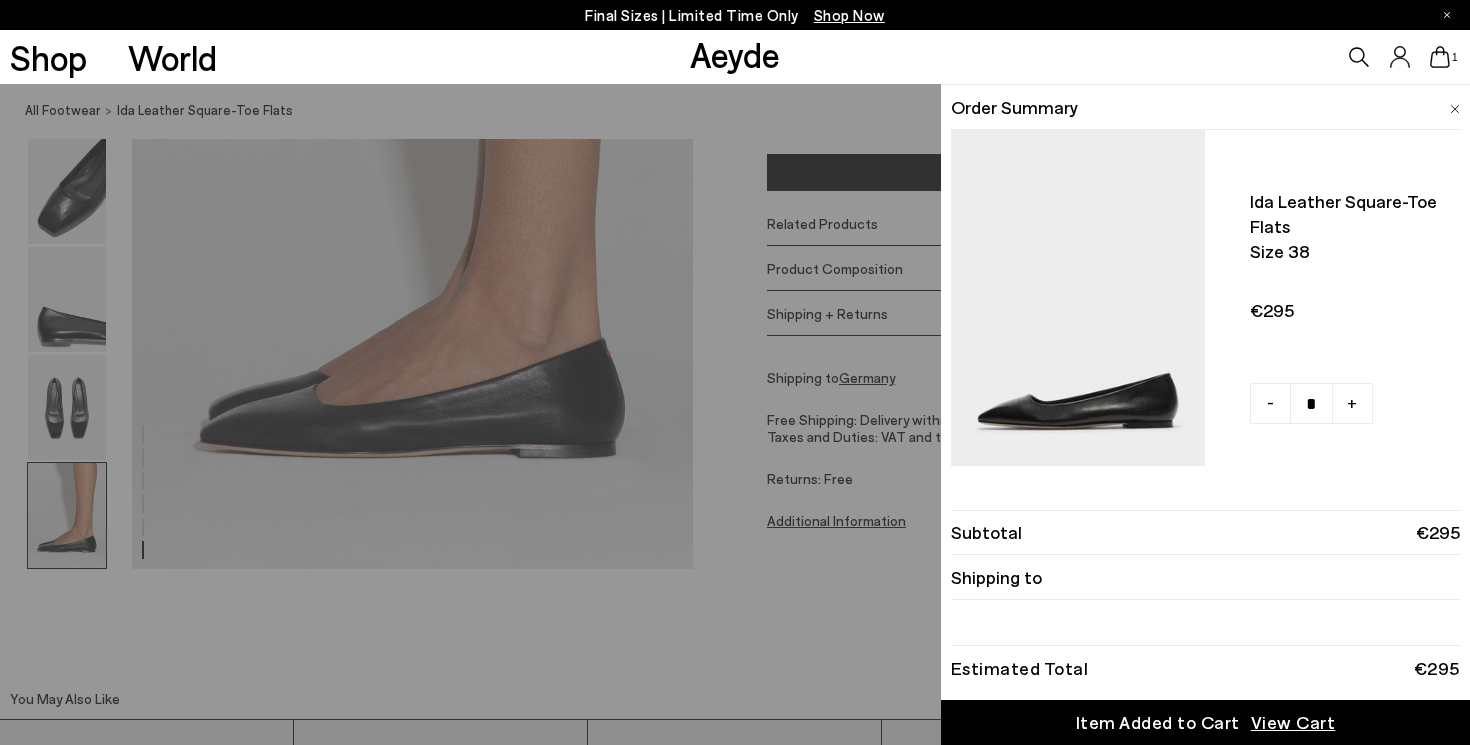 scroll, scrollTop: 3938, scrollLeft: 0, axis: vertical 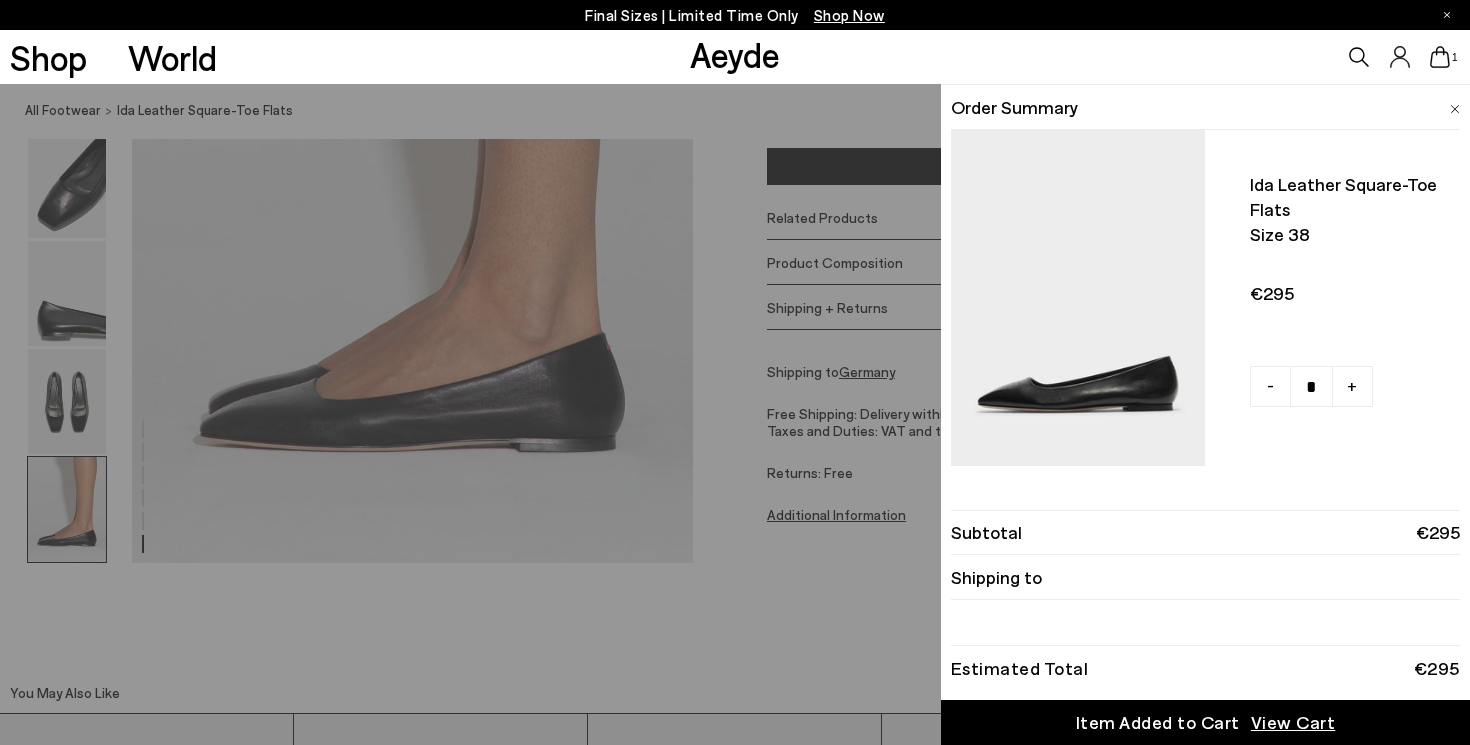 click on "Item Added to Cart" at bounding box center (1158, 722) 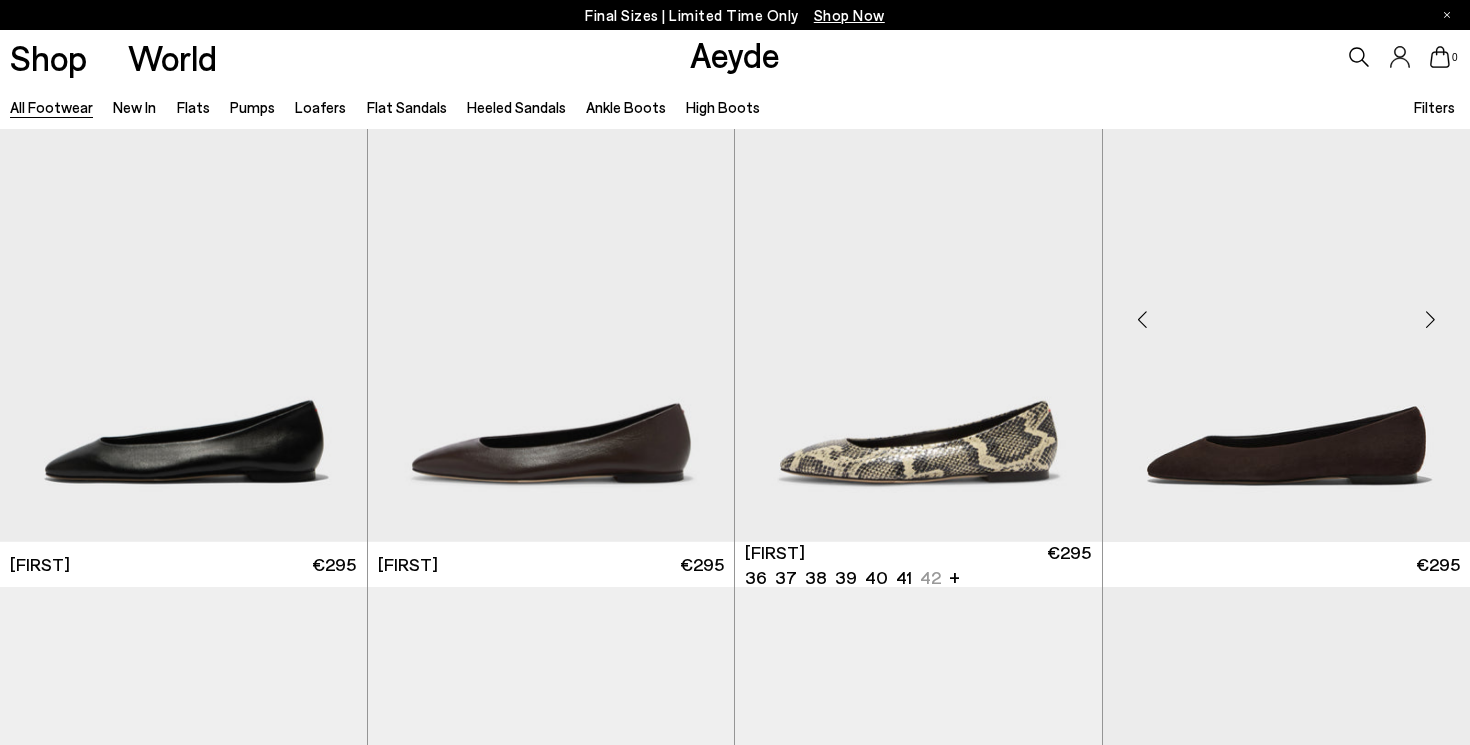 scroll, scrollTop: 48, scrollLeft: 0, axis: vertical 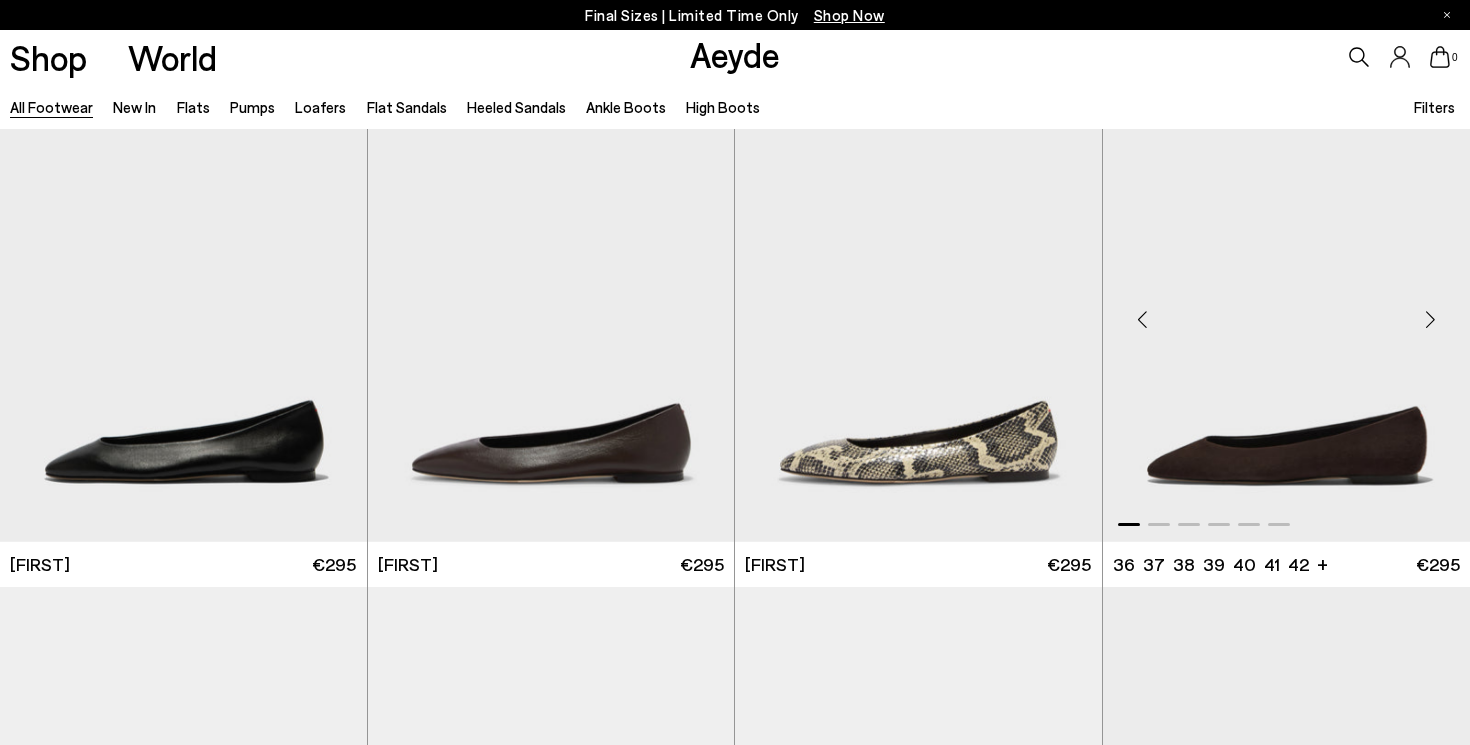 click at bounding box center (1430, 320) 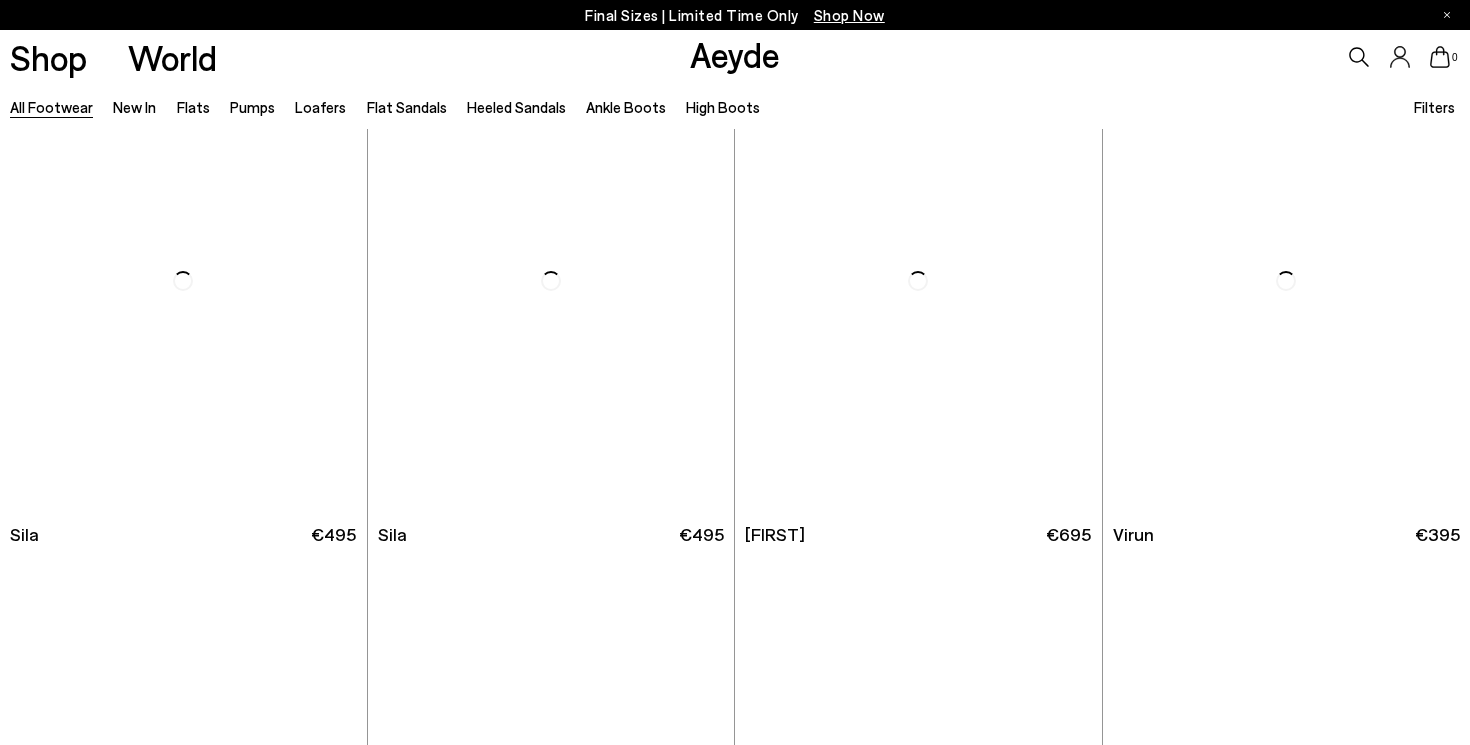 scroll, scrollTop: 3237, scrollLeft: 1, axis: both 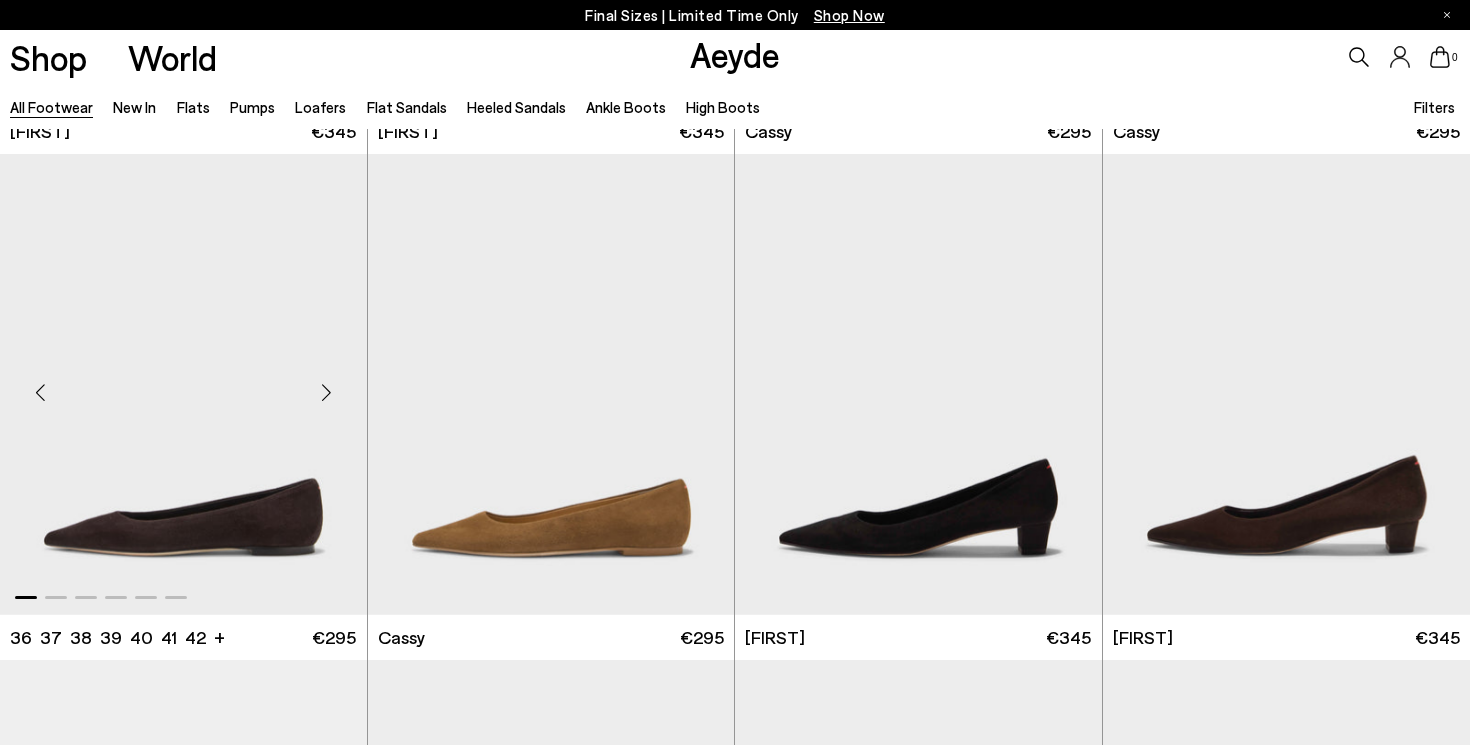 click at bounding box center [183, 384] 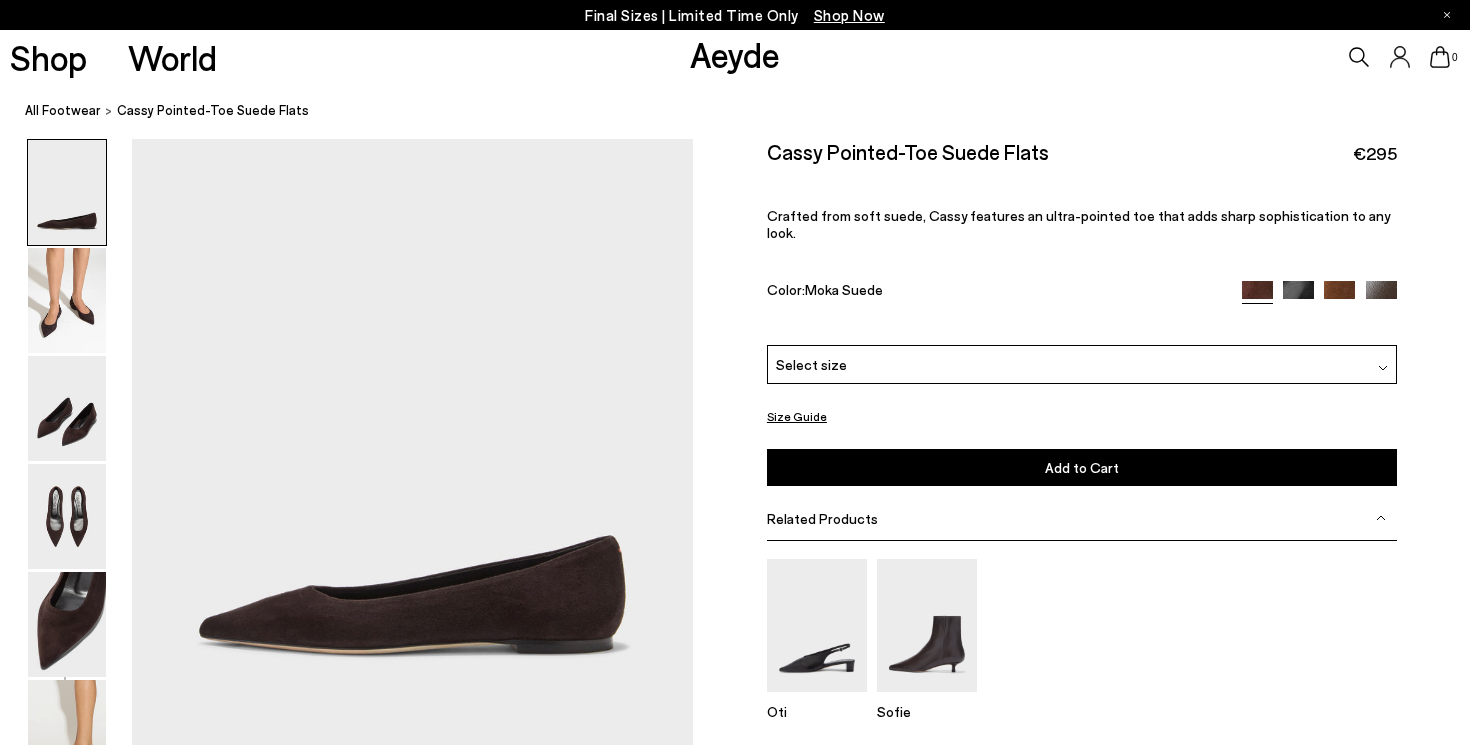scroll, scrollTop: 0, scrollLeft: 0, axis: both 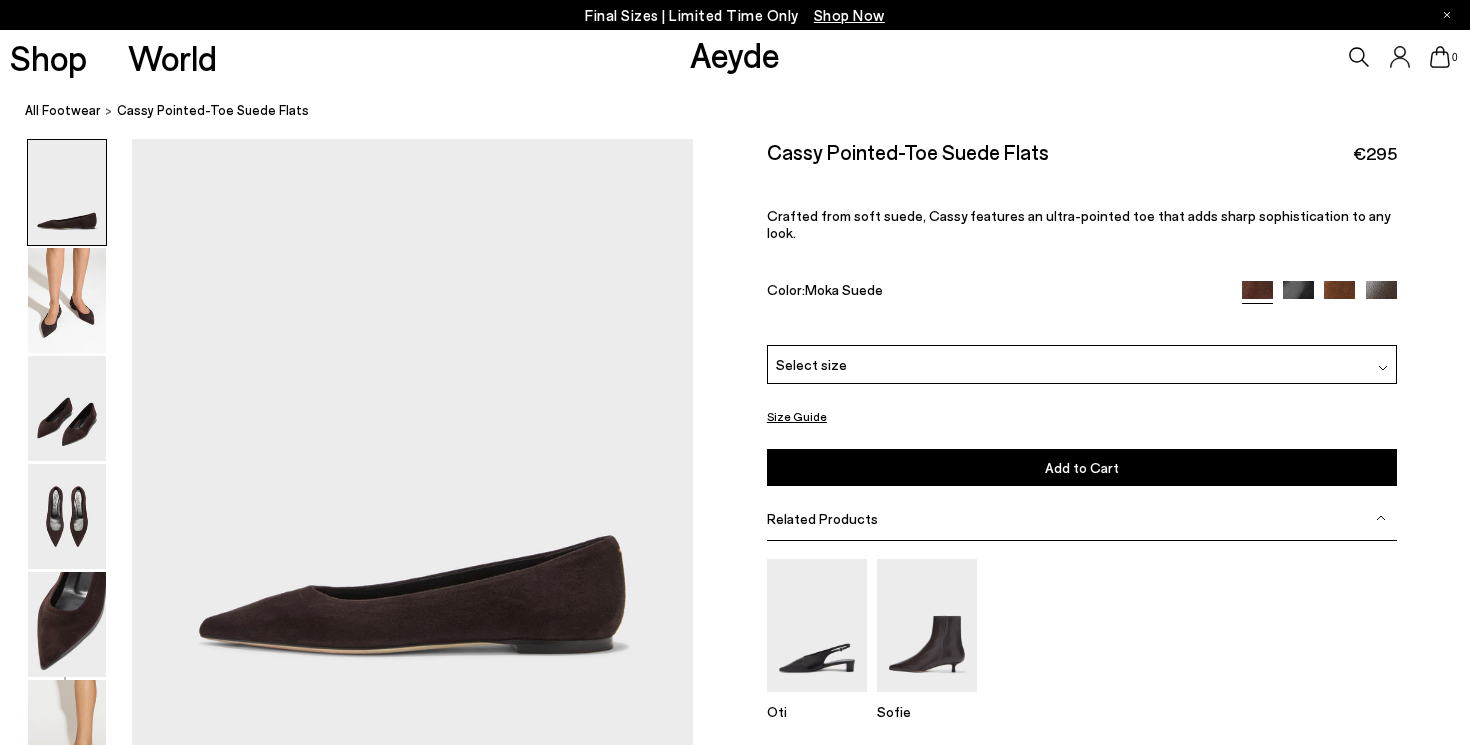 click on "Size Guide" at bounding box center [797, 416] 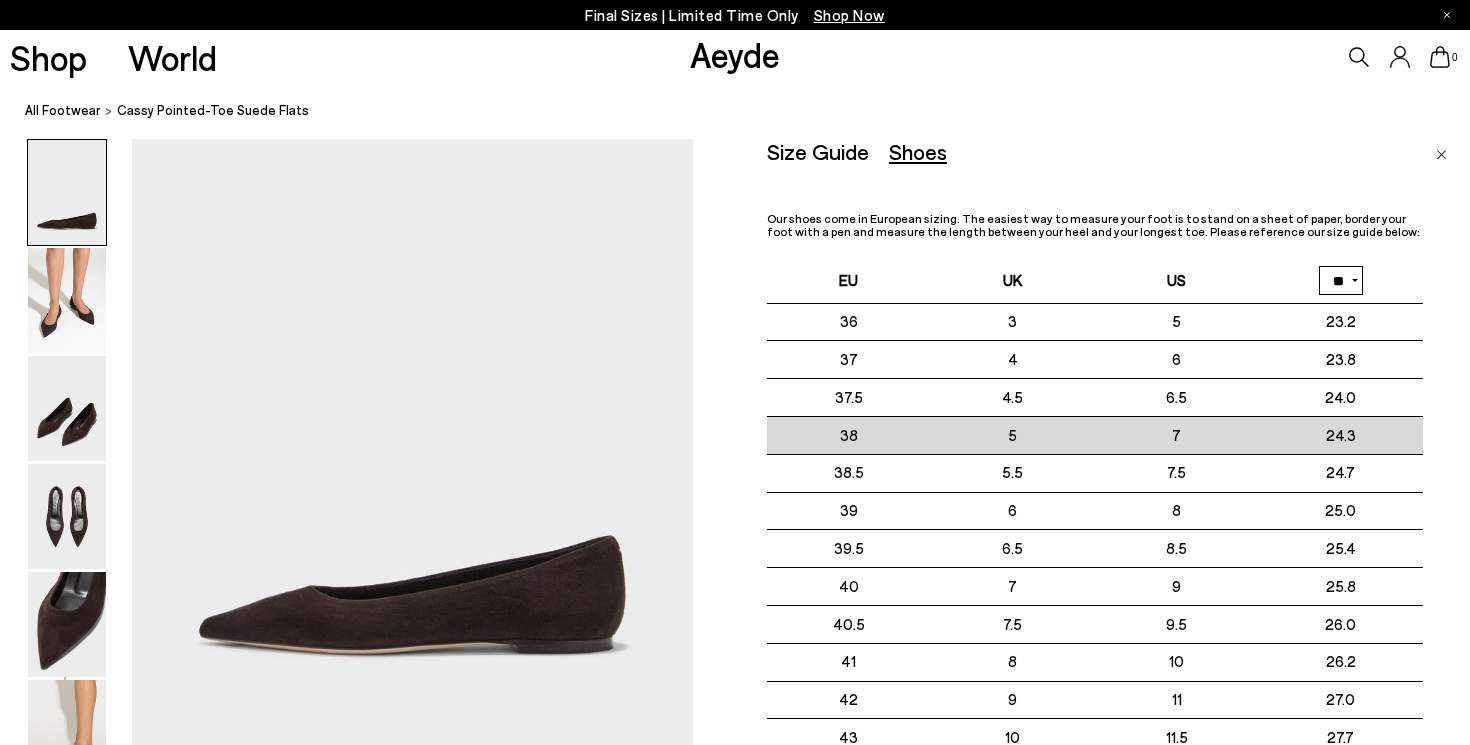 click on "24.3" at bounding box center [1341, 435] 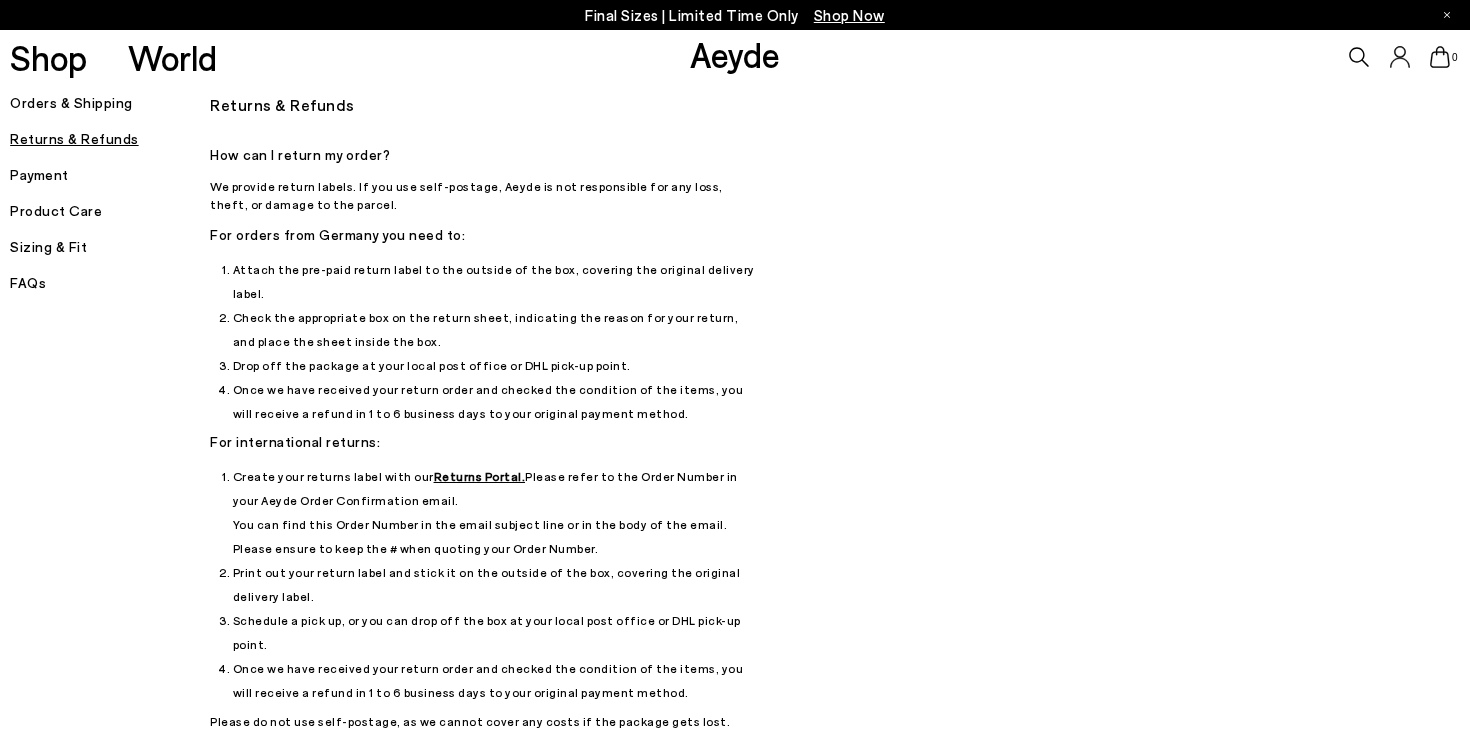 scroll, scrollTop: 0, scrollLeft: 0, axis: both 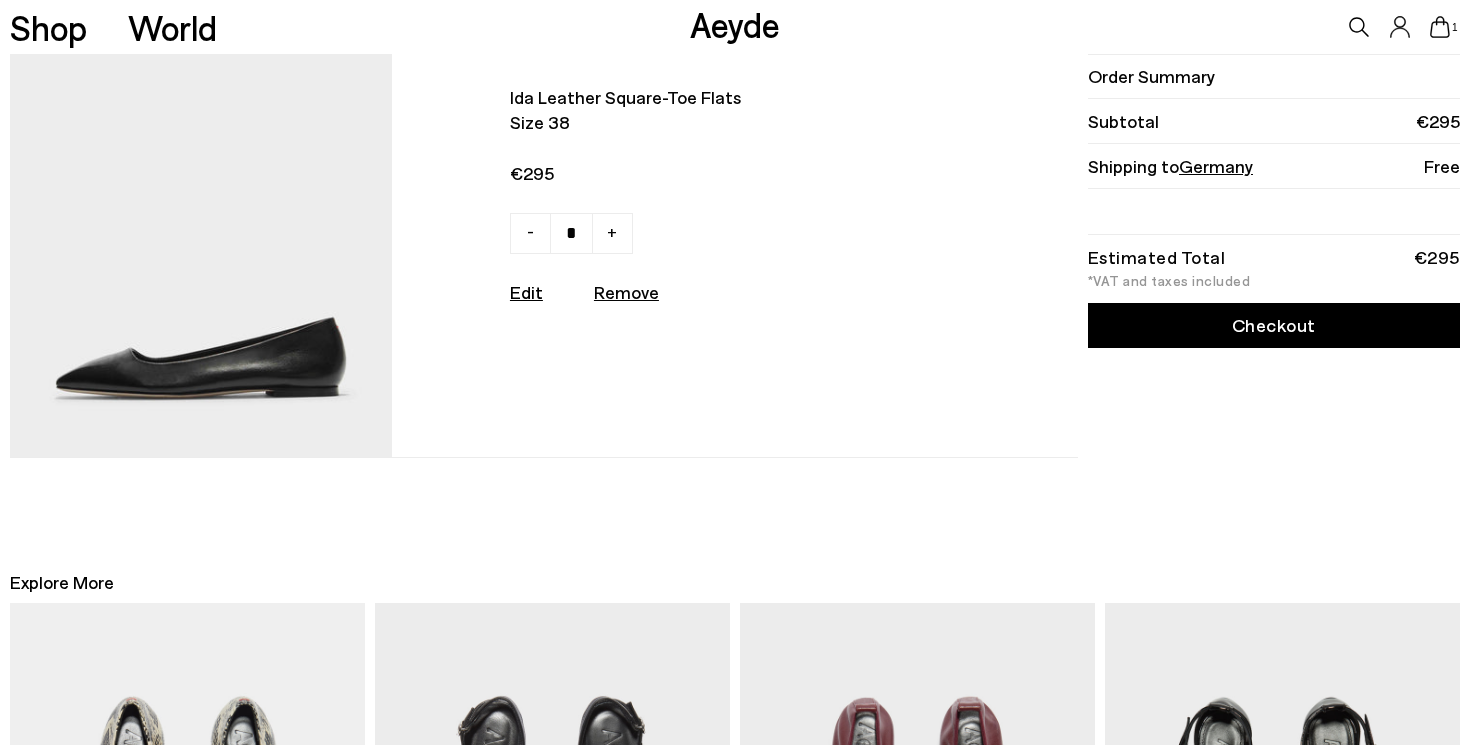 click on "Checkout" at bounding box center (1274, 325) 